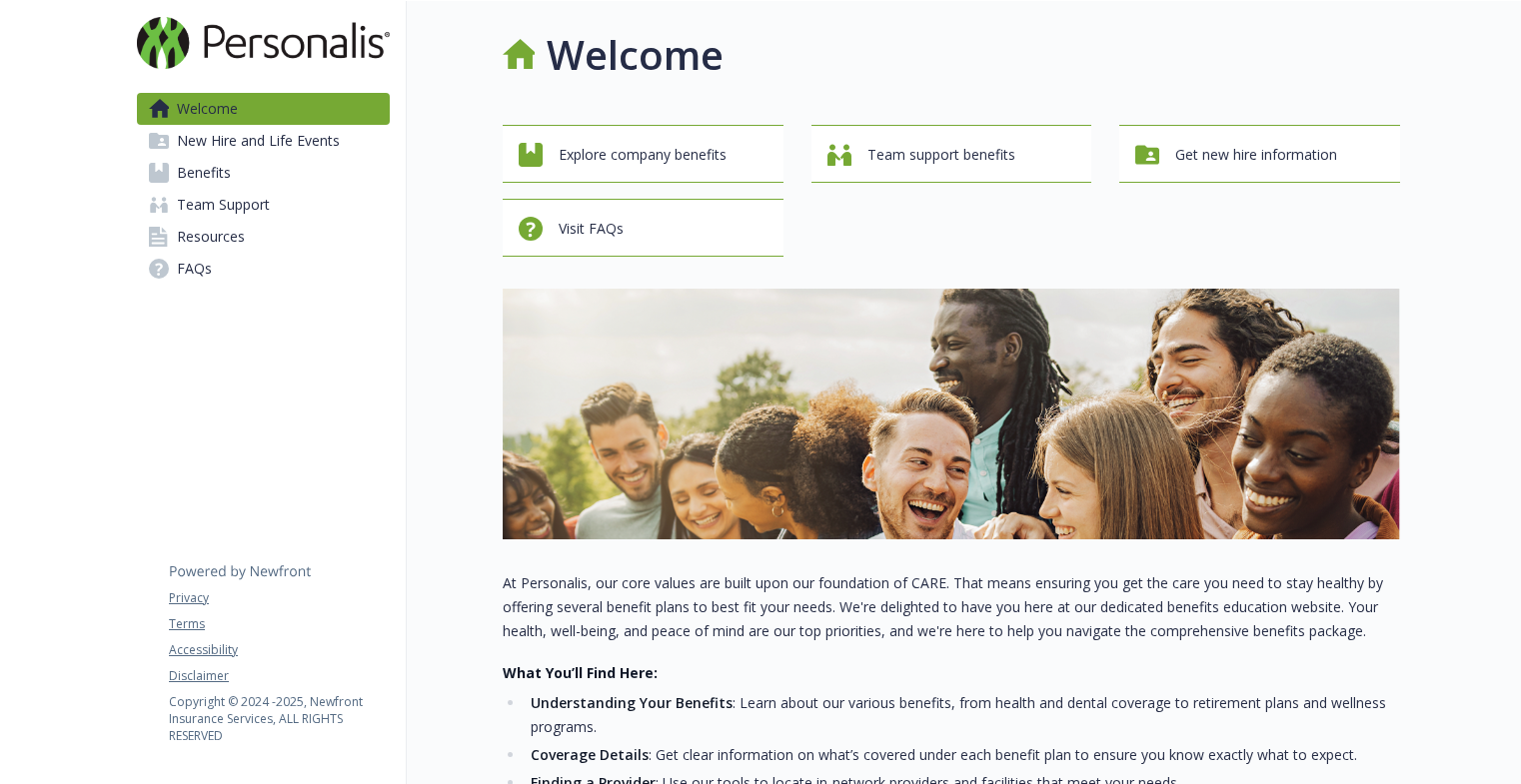 scroll, scrollTop: 0, scrollLeft: 0, axis: both 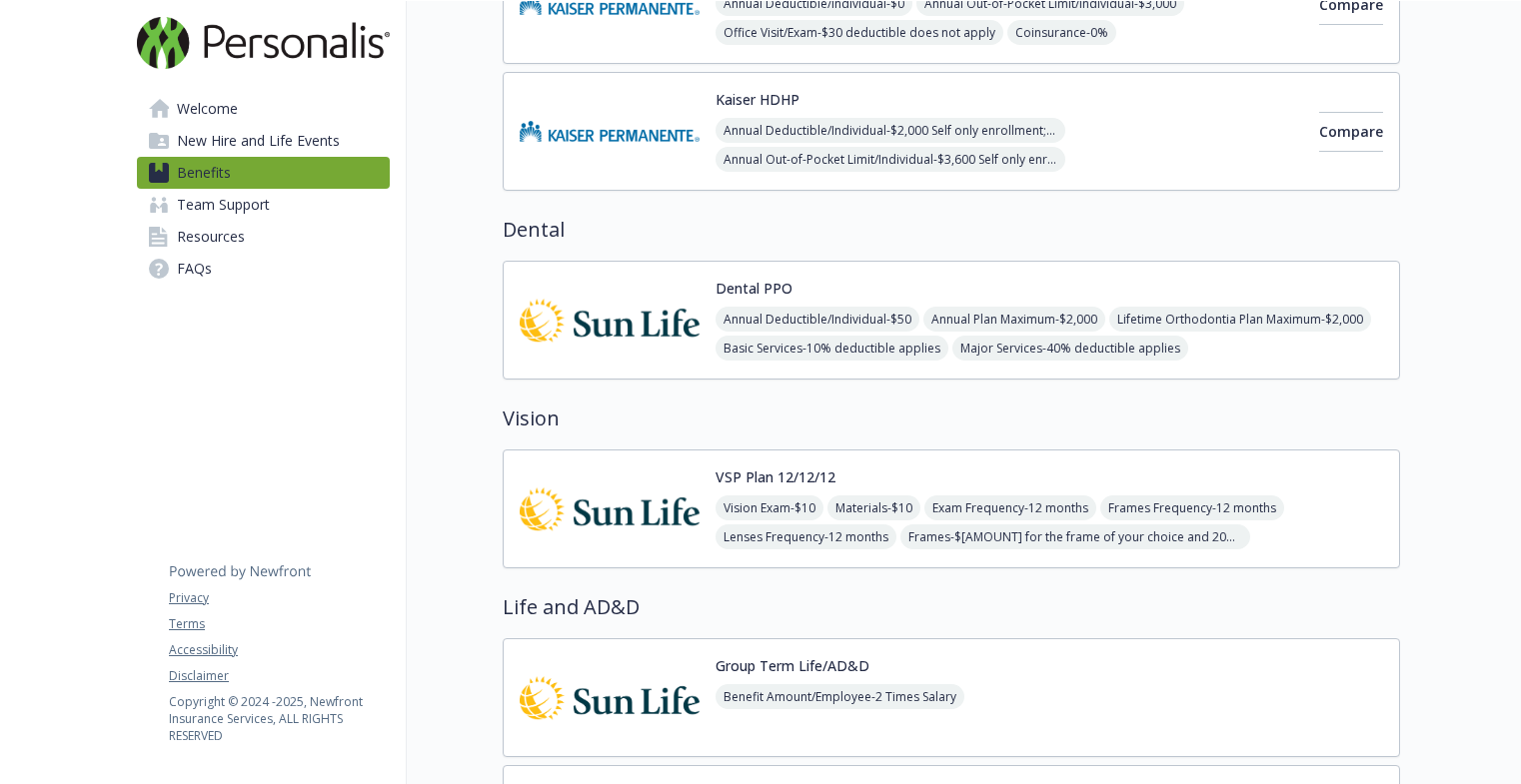 click on "Kaiser HDHP Annual Deductible/Individual  -  $[AMOUNT] Self only enrollment; $[AMOUNT] for any one member within a family enrollment Annual Out-of-Pocket Limit/Individual  -  $[AMOUNT] Self only enrollment; $[AMOUNT] for any one member within a Family enrollment Office Visit/Exam  -  $[AMOUNT] deductible applies Coinsurance  -  0% Prescription Drug/Generic  -  $[AMOUNT] drug deductible applies Prescription Drug/Brand Formulary  -  $[AMOUNT] drug deductible applies Prescription Drug/Brand Non-Formulary  -  $[AMOUNT] drug deductible applies Prescription Drug/Specialty  -  20% up to $[AMOUNT] drug deductible applies Compare" at bounding box center (951, 131) 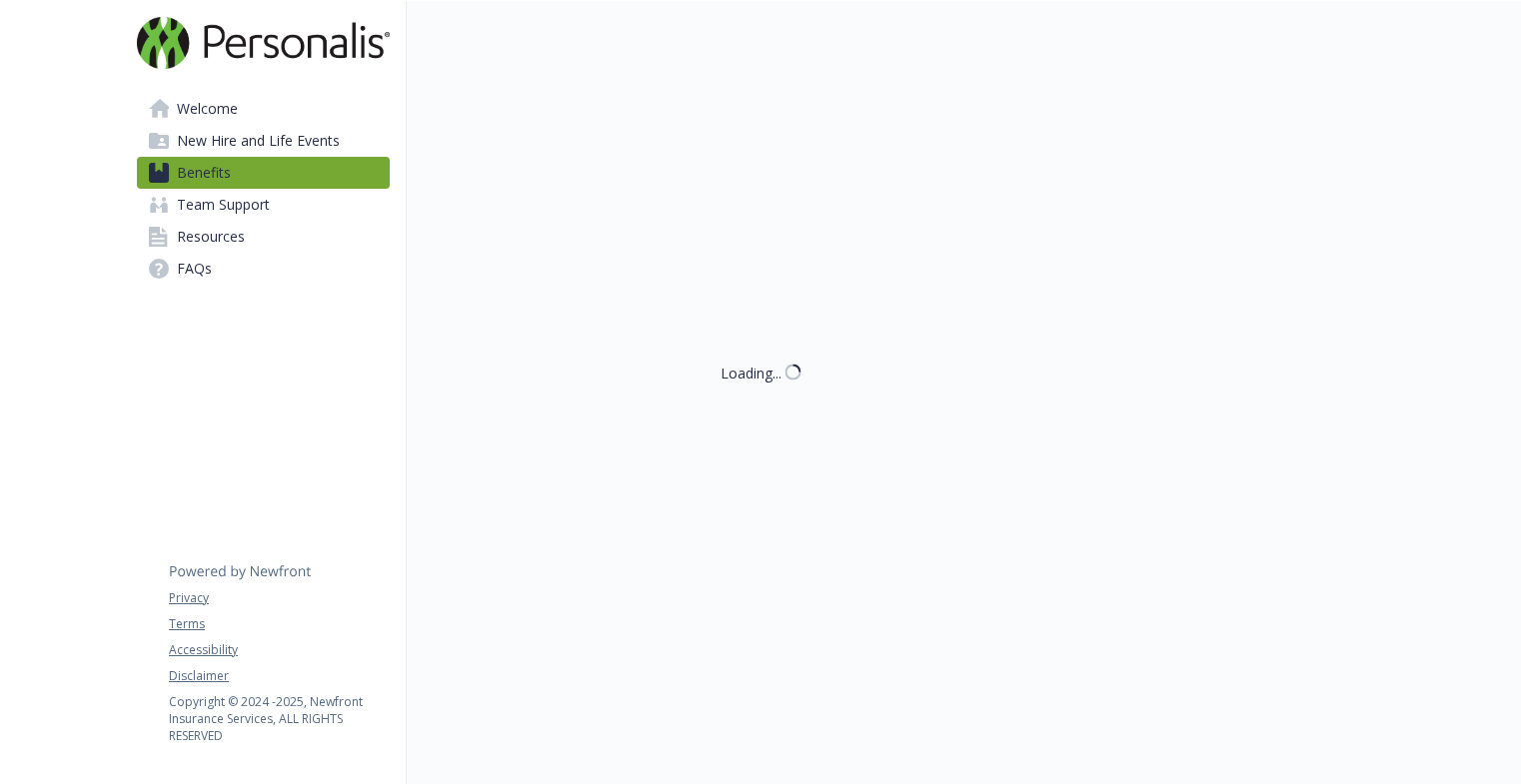 scroll, scrollTop: 530, scrollLeft: 0, axis: vertical 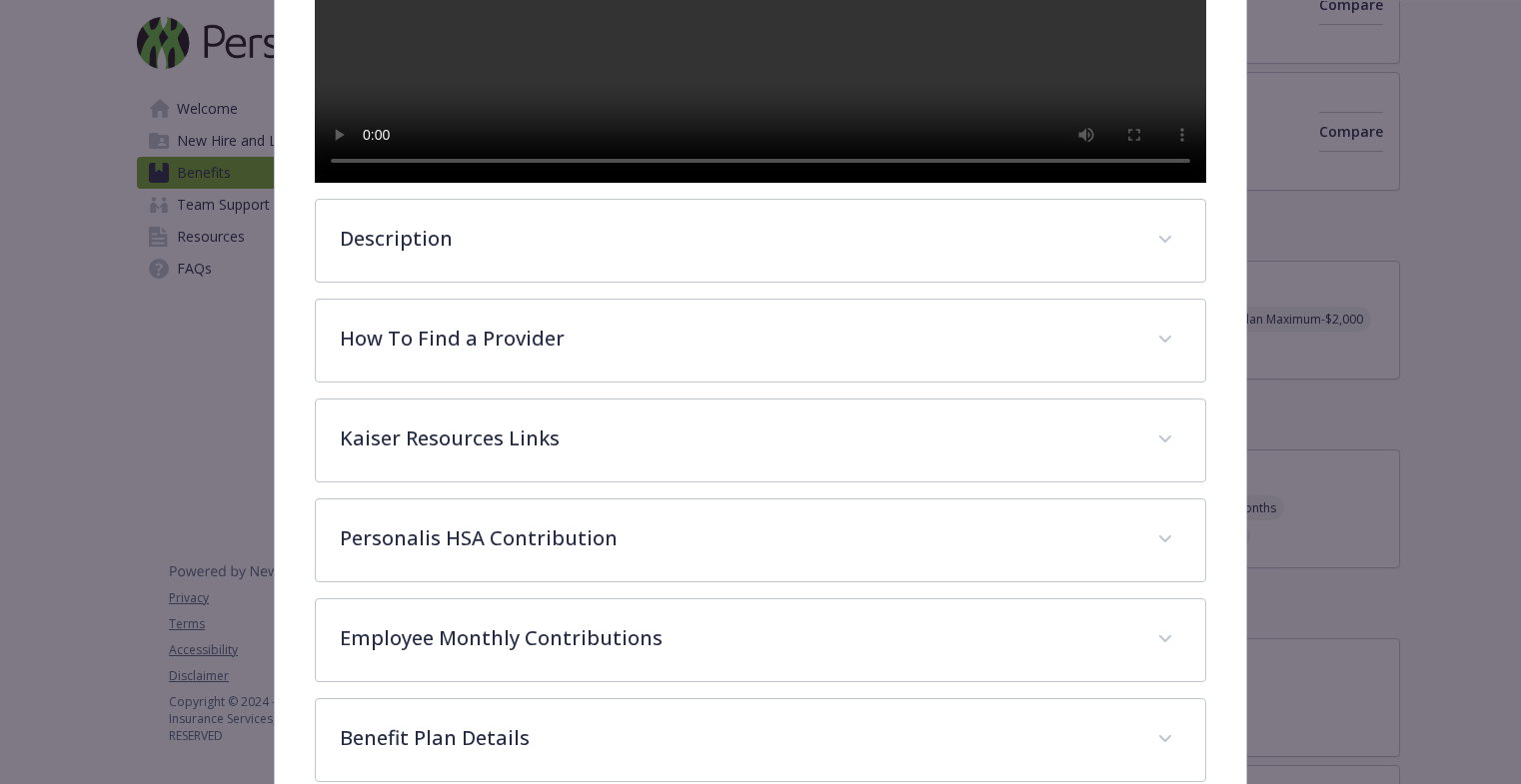 drag, startPoint x: 645, startPoint y: 201, endPoint x: 277, endPoint y: 381, distance: 409.66328 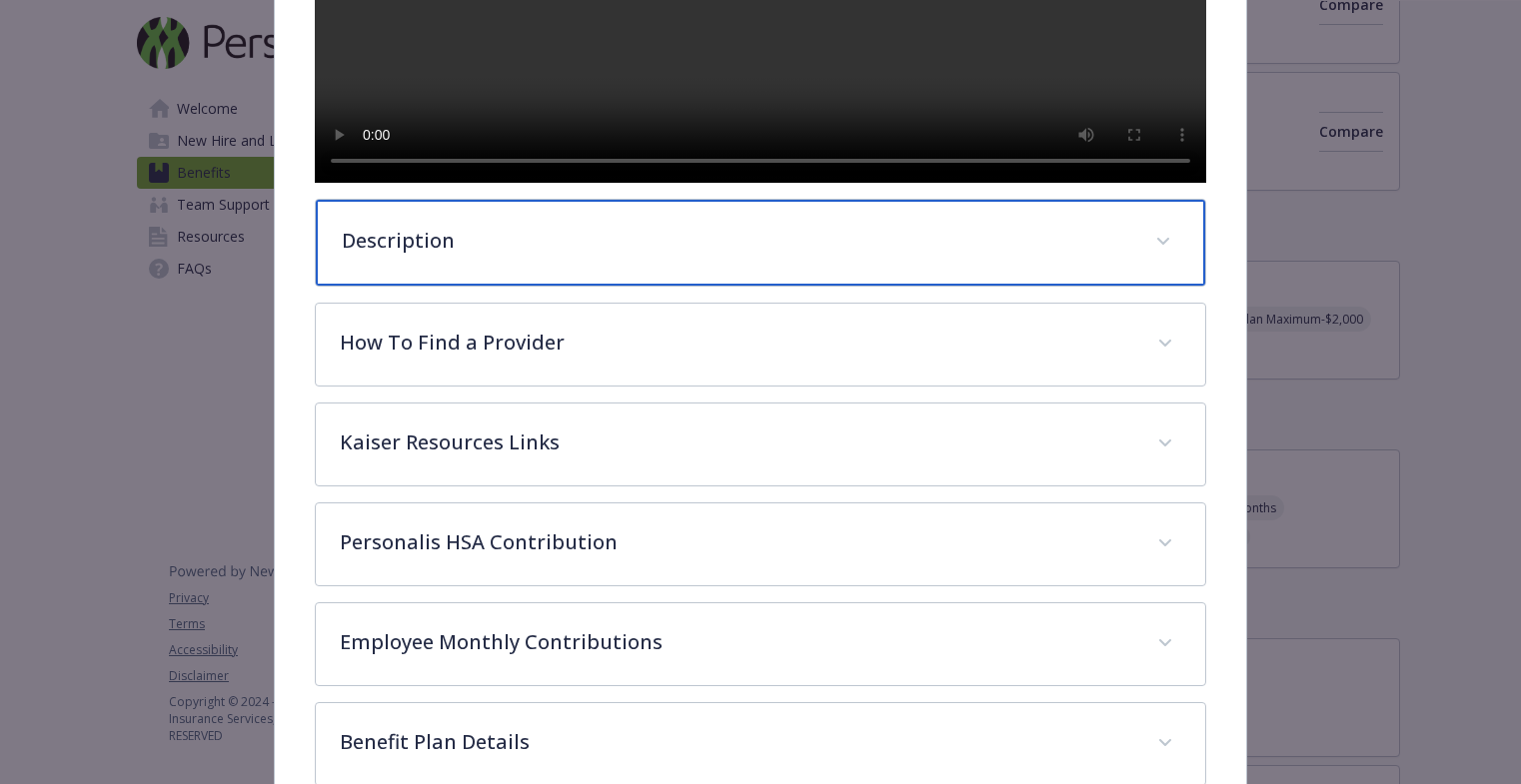 click on "Description" at bounding box center [737, 241] 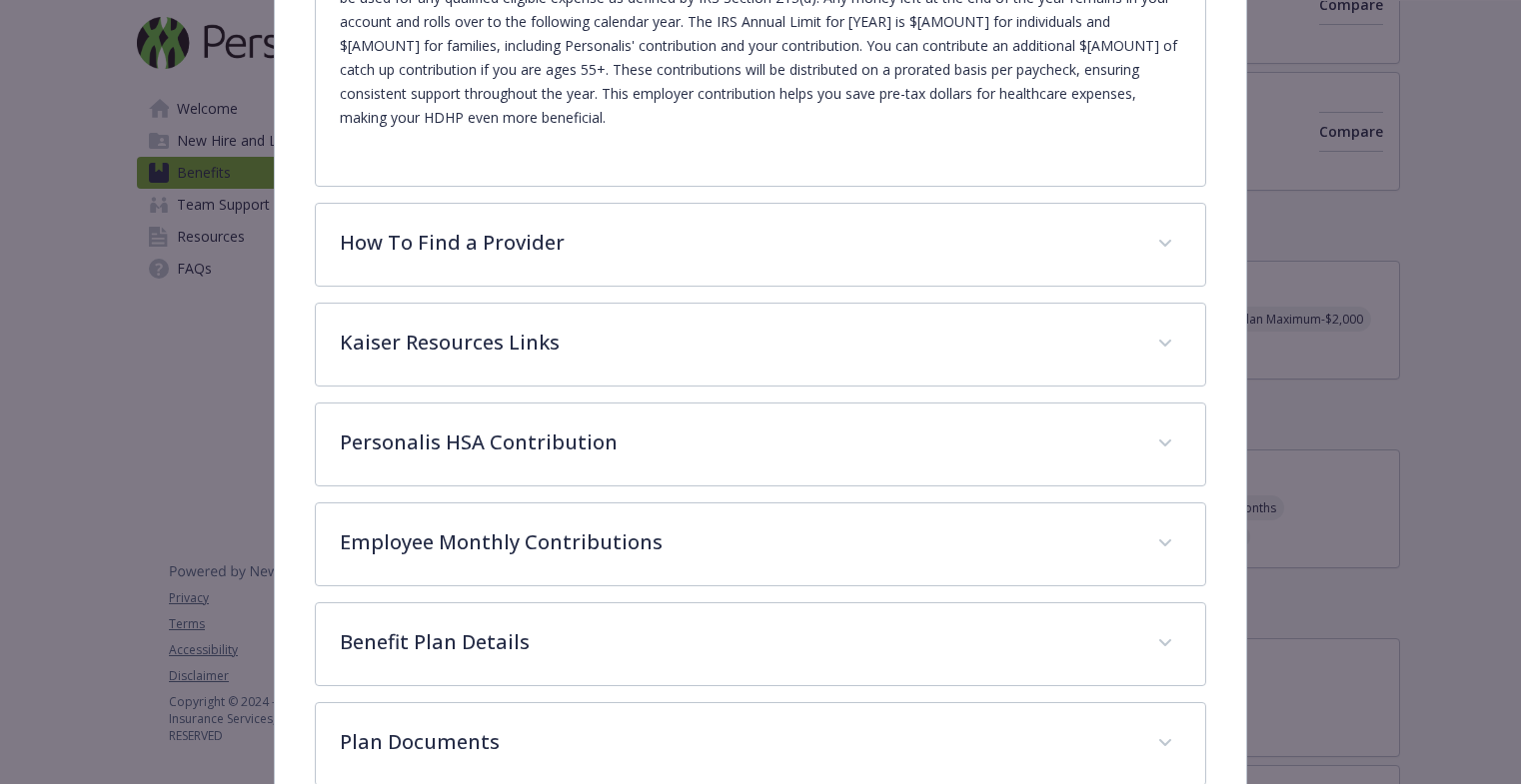 scroll, scrollTop: 1005, scrollLeft: 0, axis: vertical 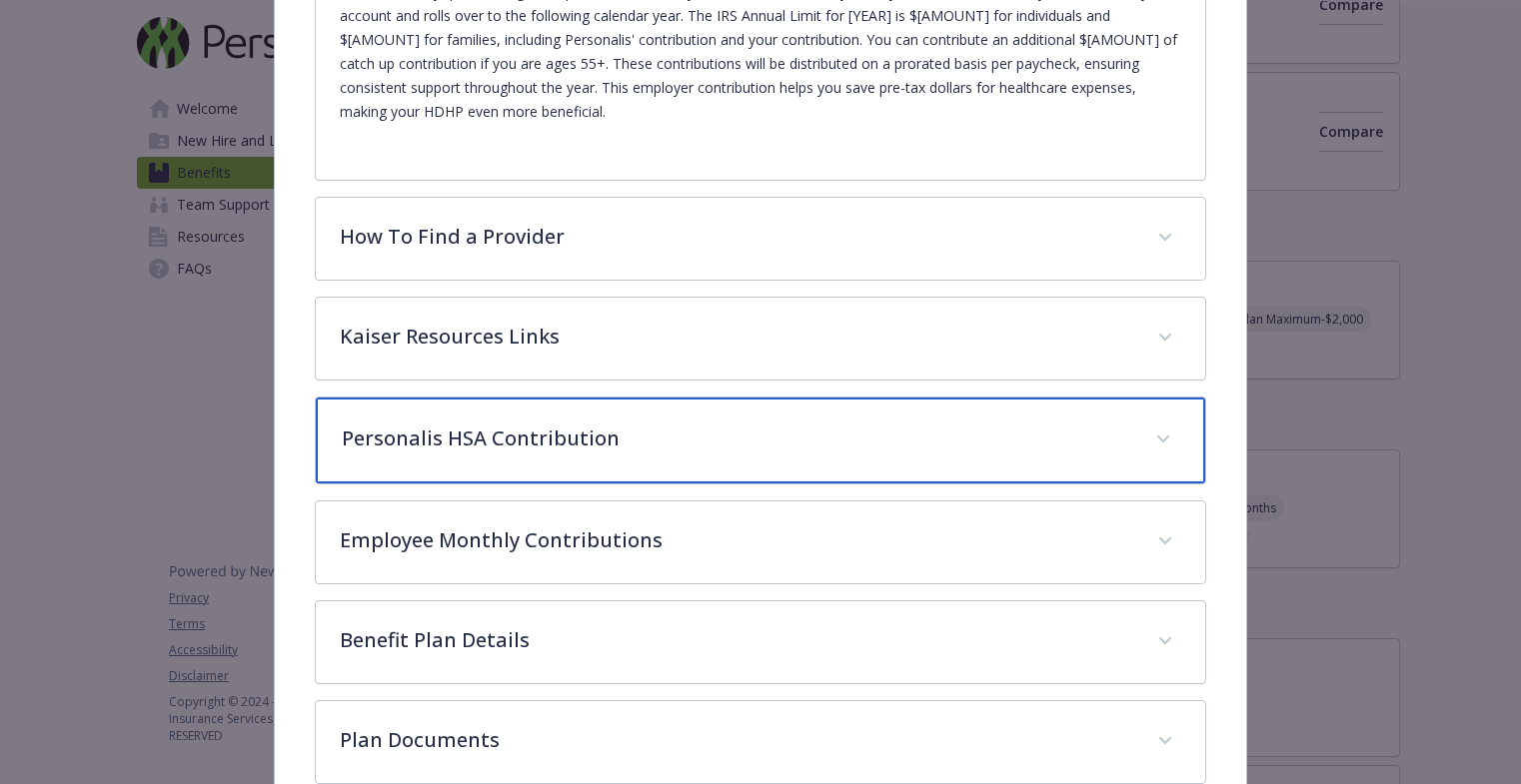 click on "Personalis HSA Contribution" at bounding box center [737, 438] 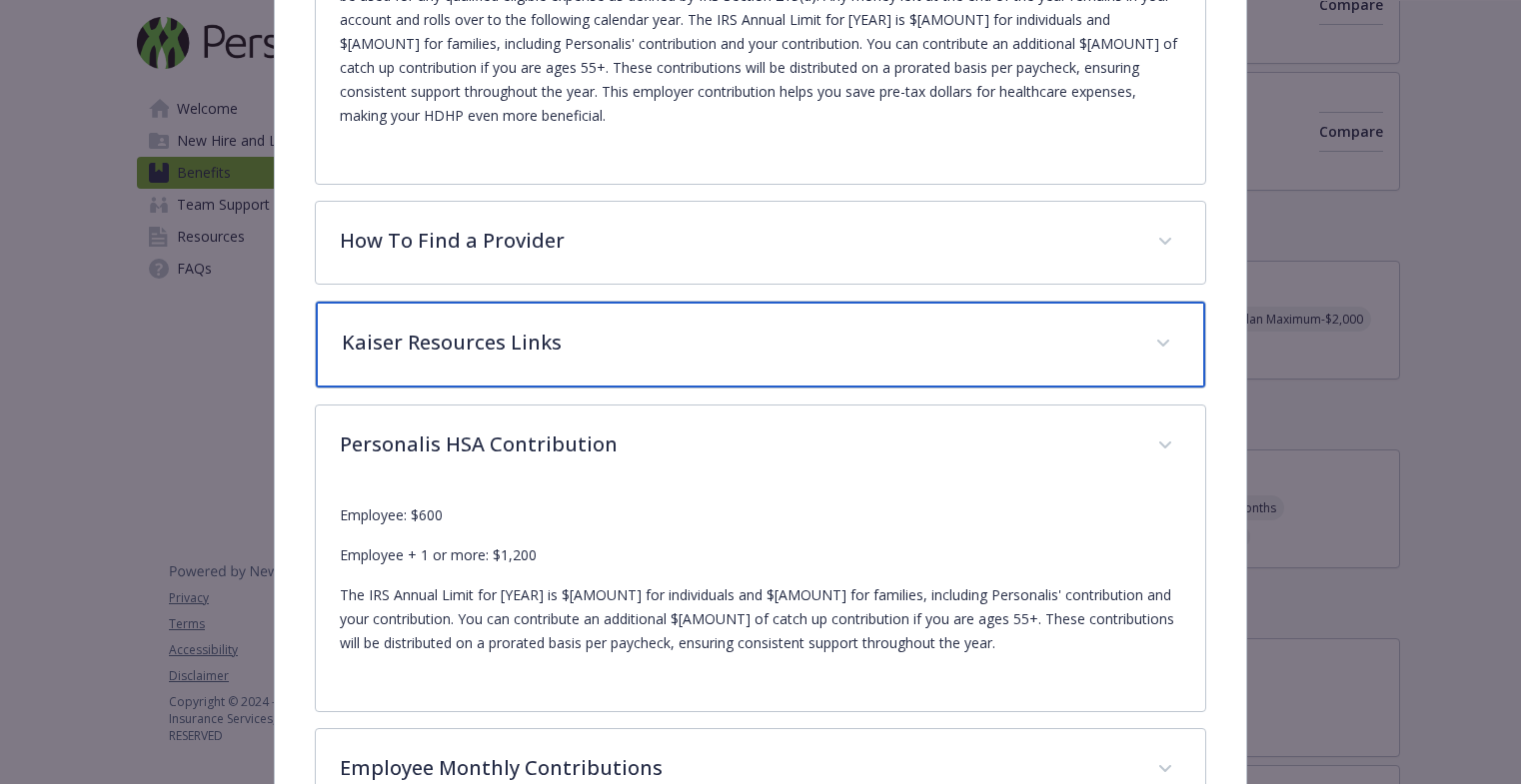 click on "Kaiser Resources Links" at bounding box center [737, 343] 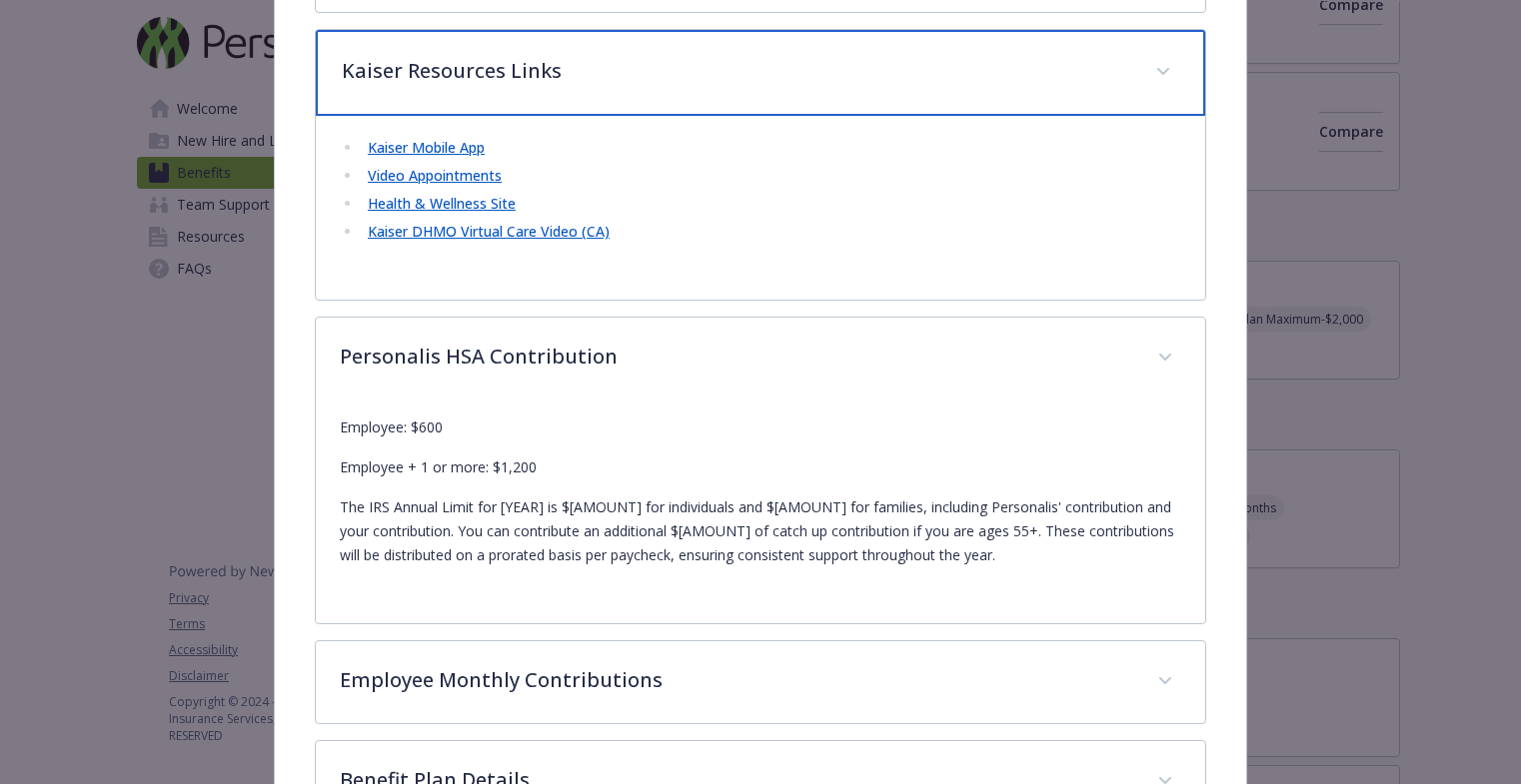 scroll, scrollTop: 1275, scrollLeft: 0, axis: vertical 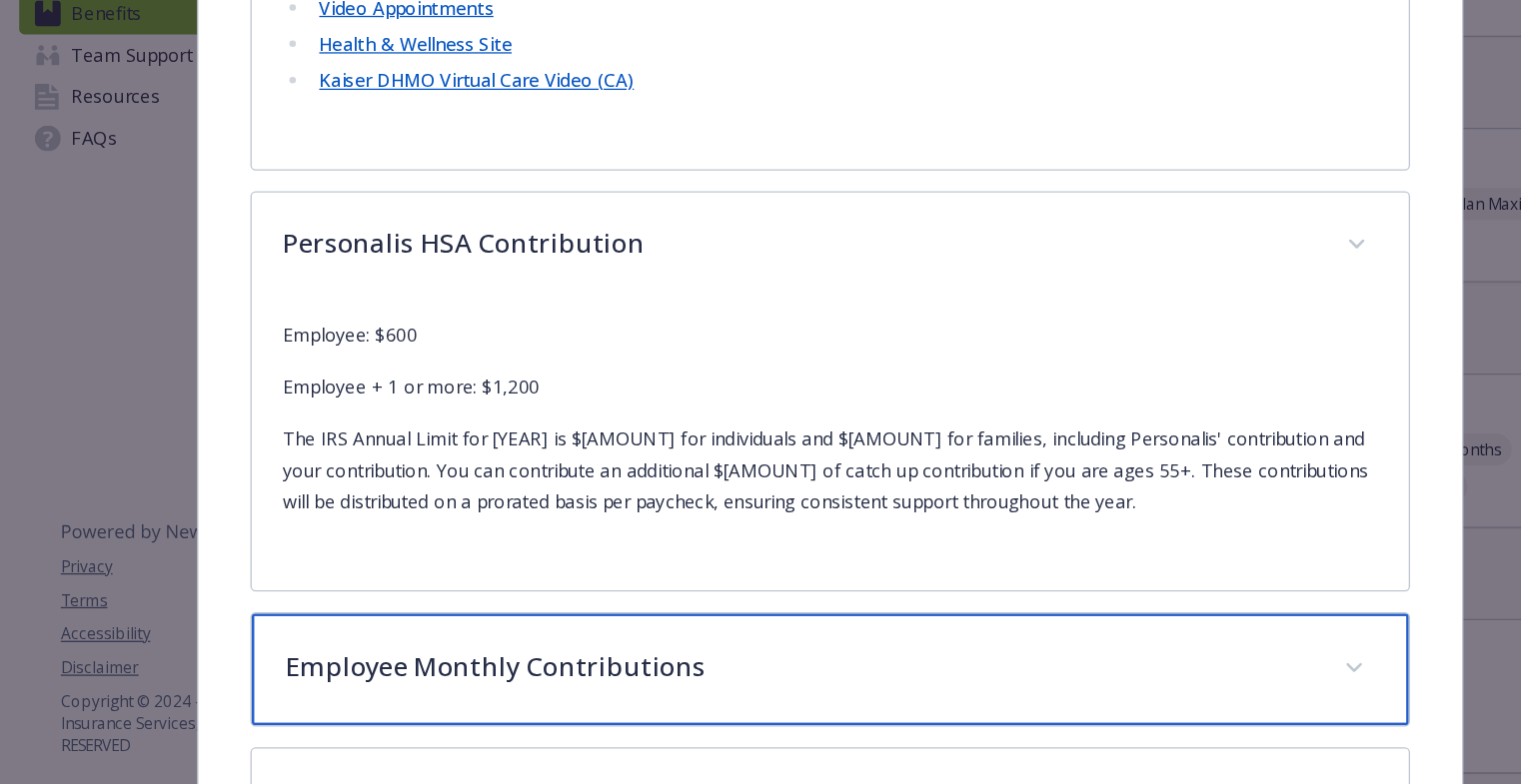 click on "Employee Monthly Contributions" at bounding box center (760, 677) 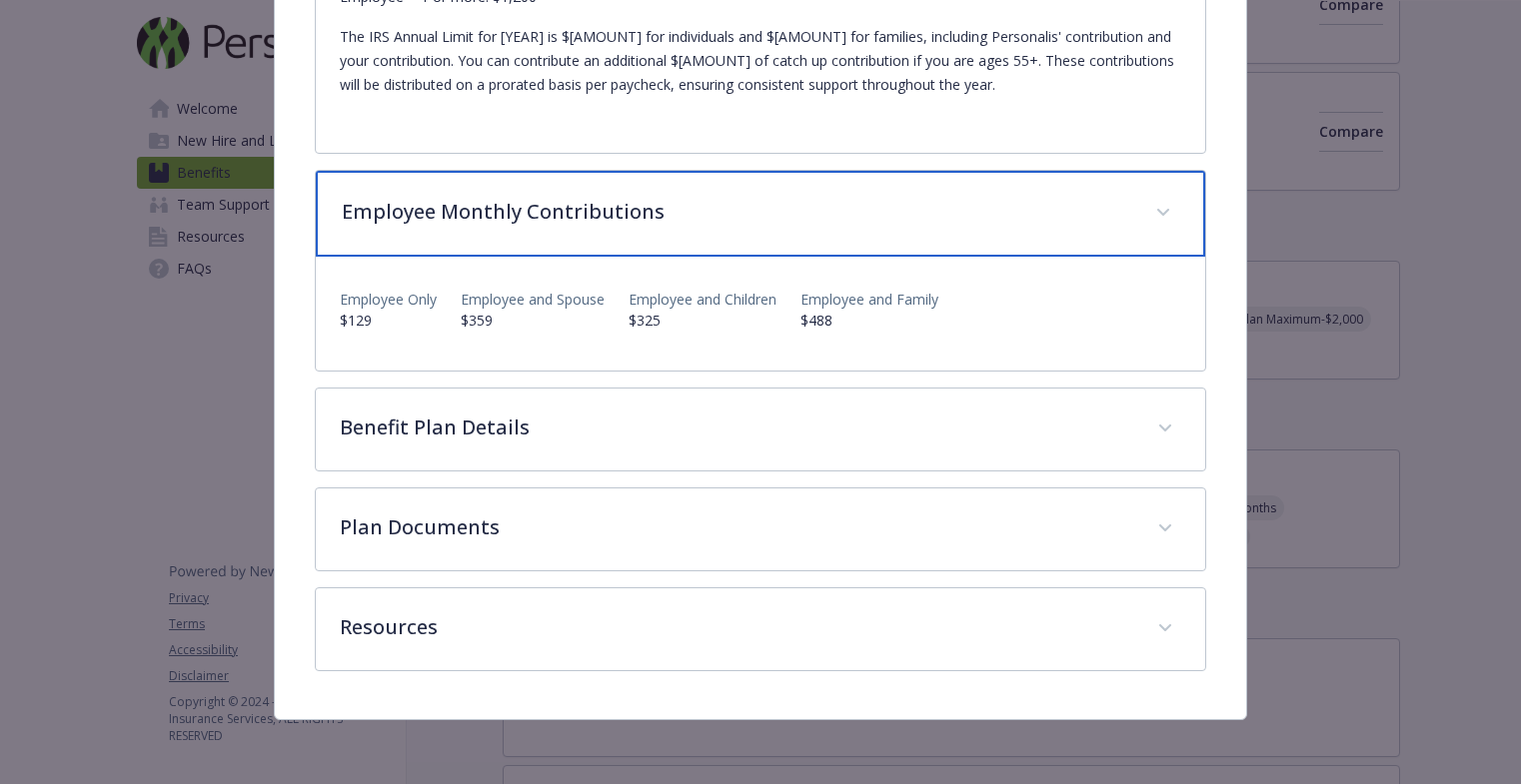 scroll, scrollTop: 1785, scrollLeft: 0, axis: vertical 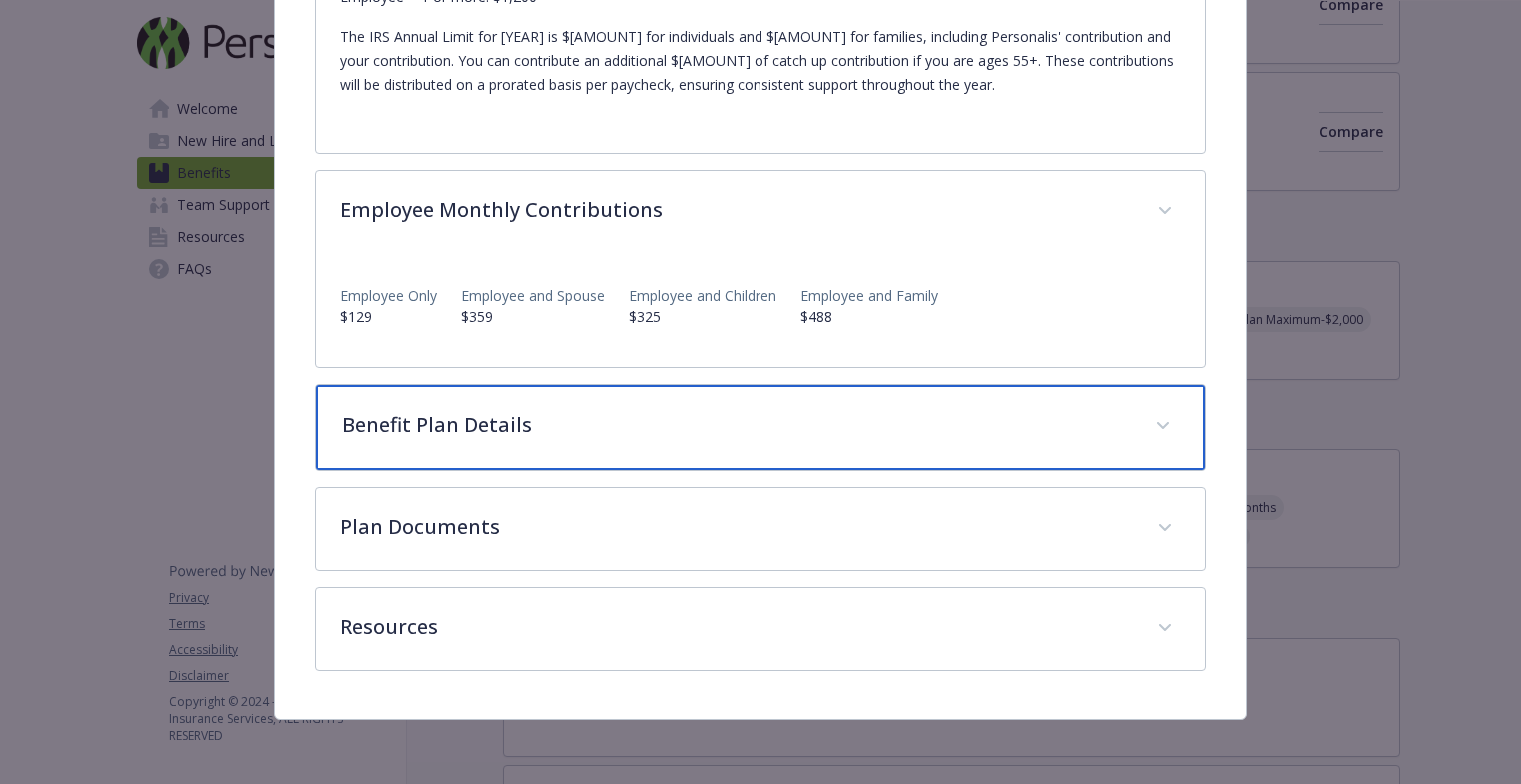 click on "Benefit Plan Details" at bounding box center (737, 425) 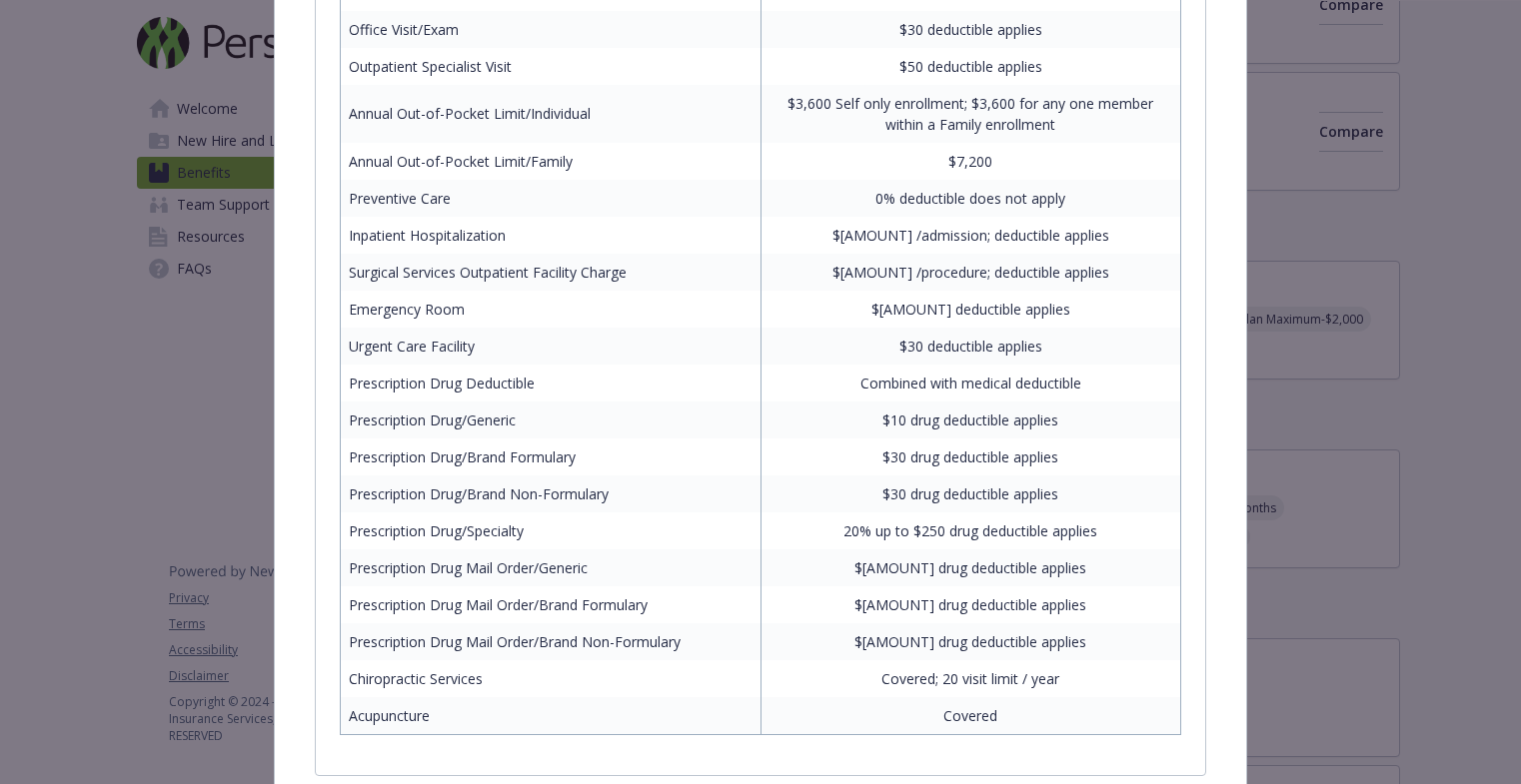 scroll, scrollTop: 2735, scrollLeft: 0, axis: vertical 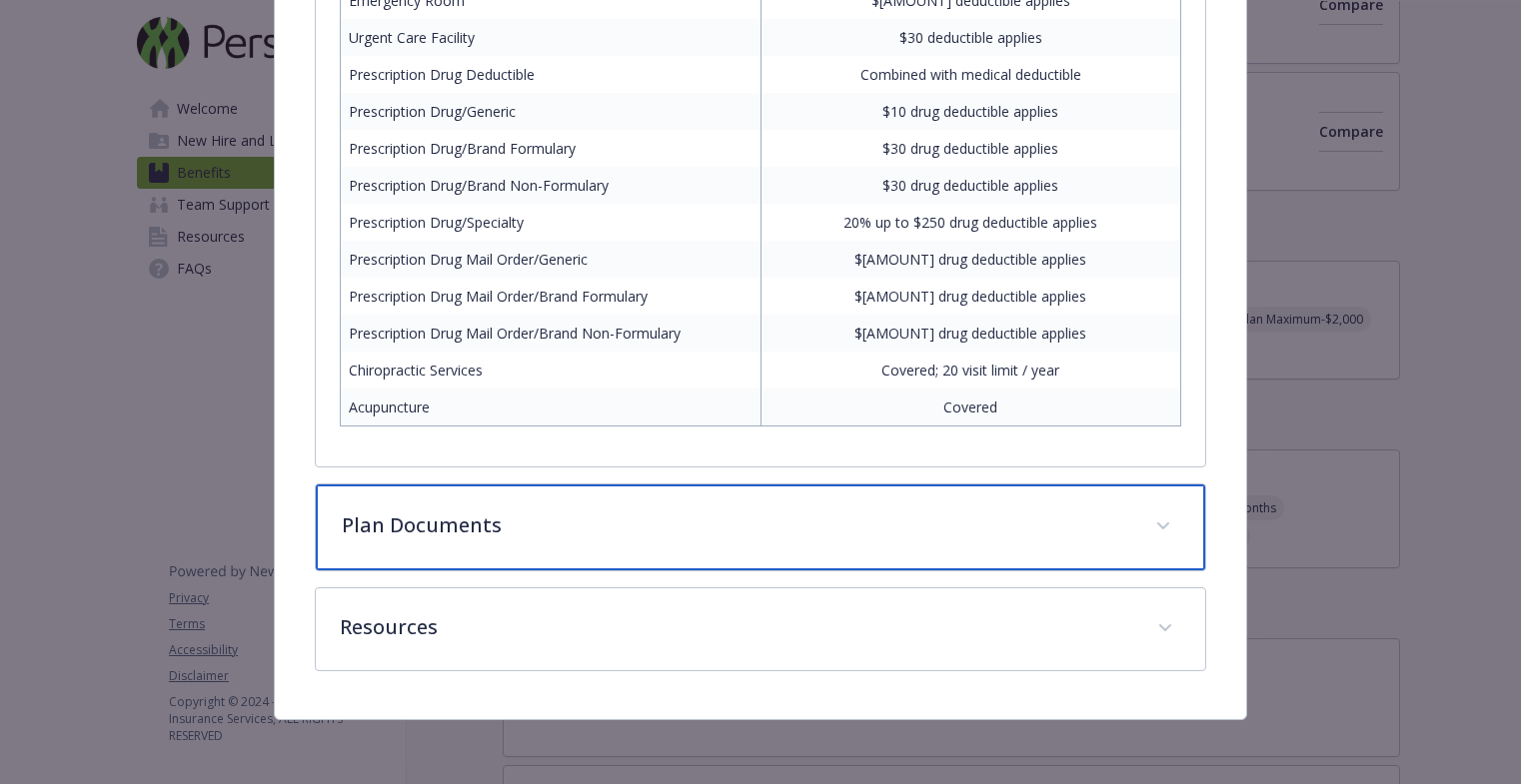 click on "Plan Documents" at bounding box center [760, 527] 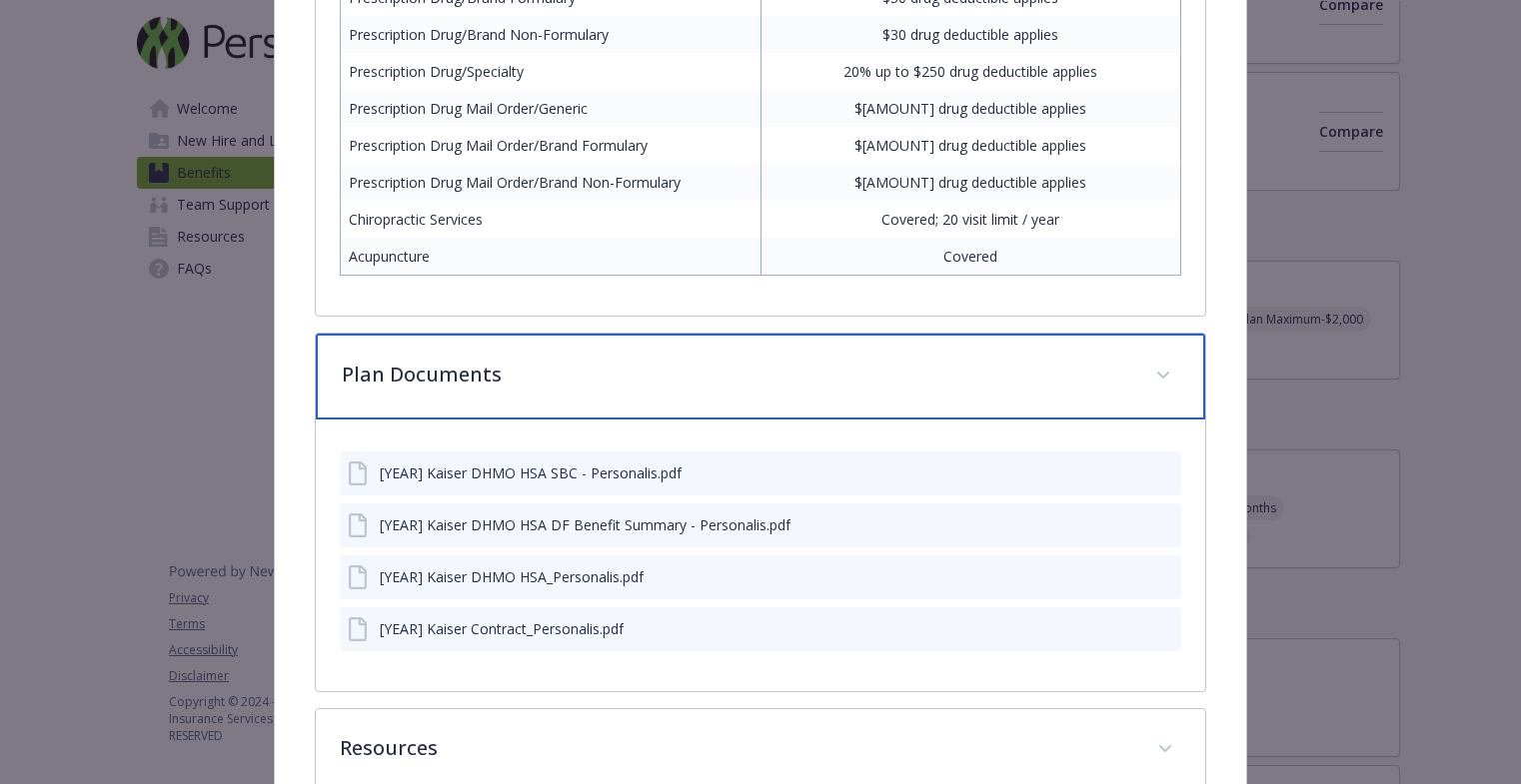 scroll, scrollTop: 2842, scrollLeft: 0, axis: vertical 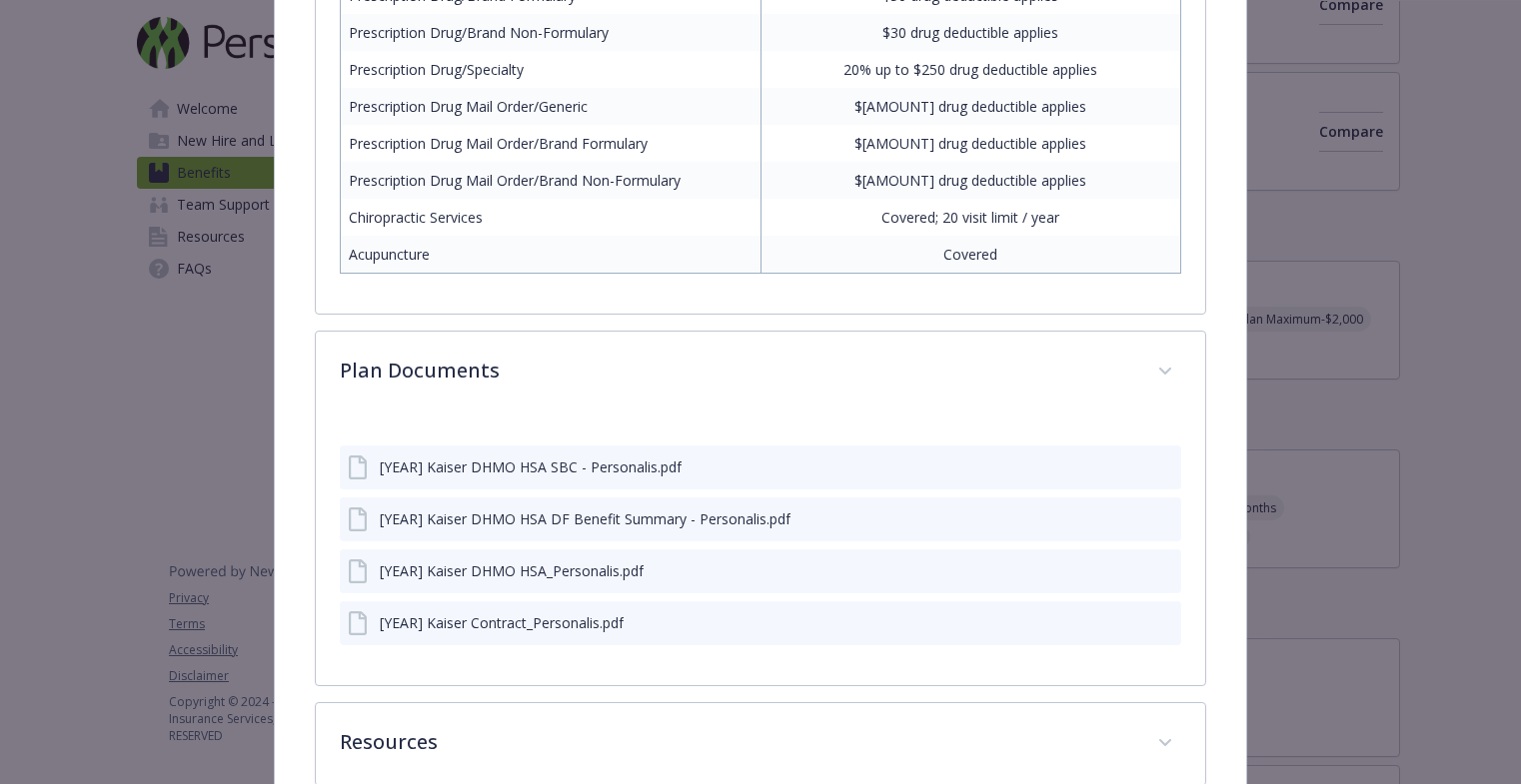 click on "[YEAR] Kaiser DHMO HSA SBC - Personalis.pdf" at bounding box center (531, 466) 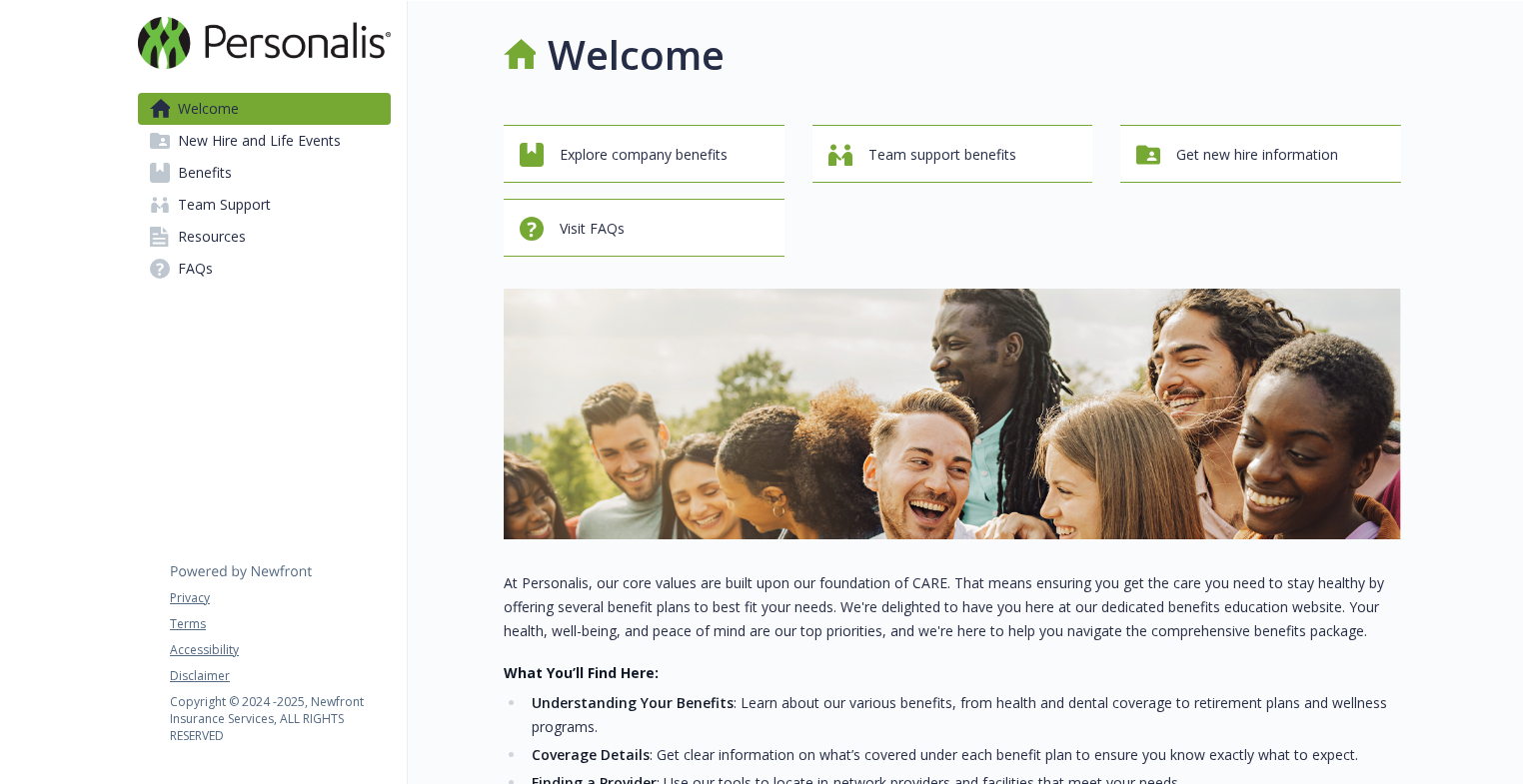 scroll, scrollTop: 0, scrollLeft: 0, axis: both 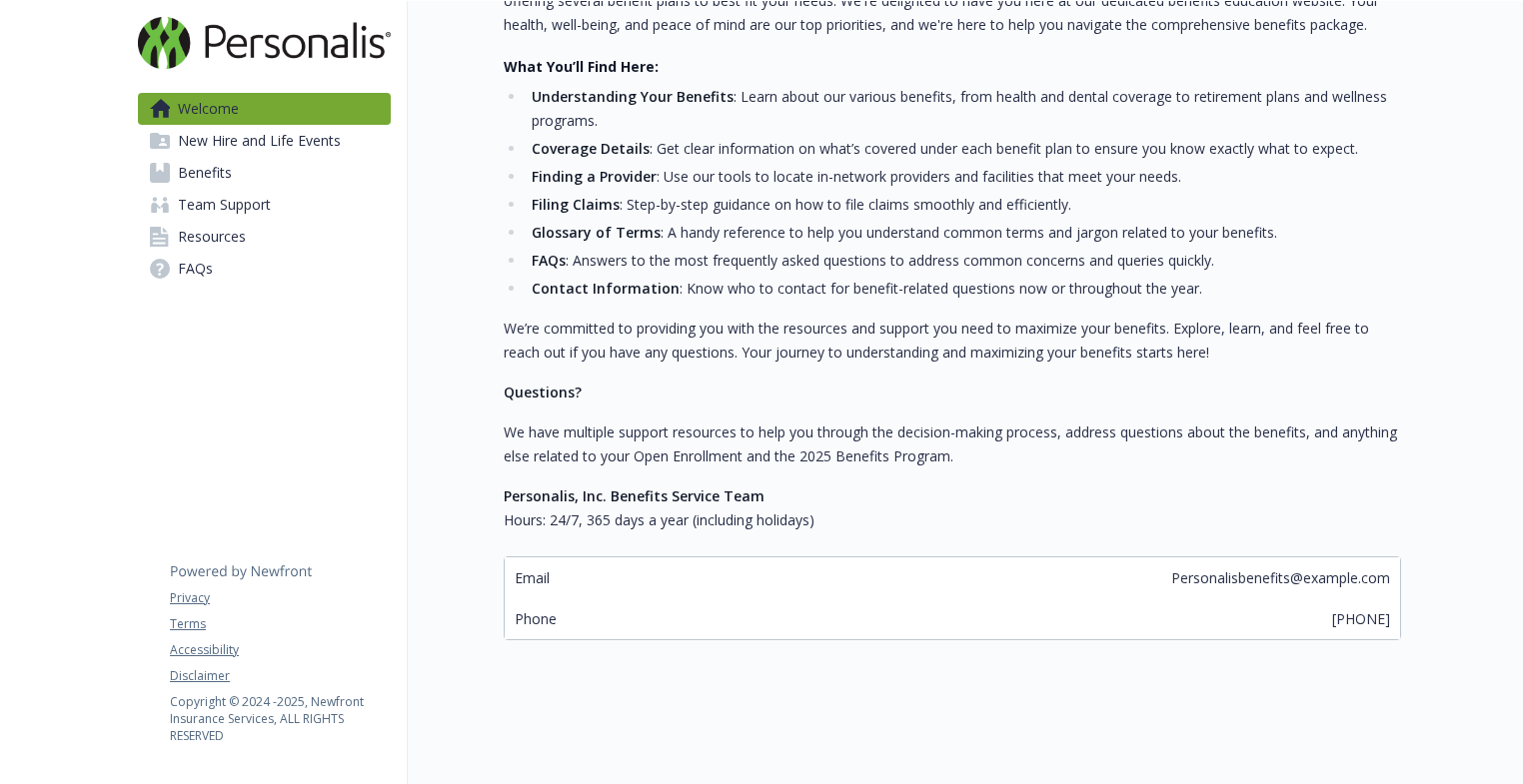 click on "New Hire and Life Events" at bounding box center (259, 141) 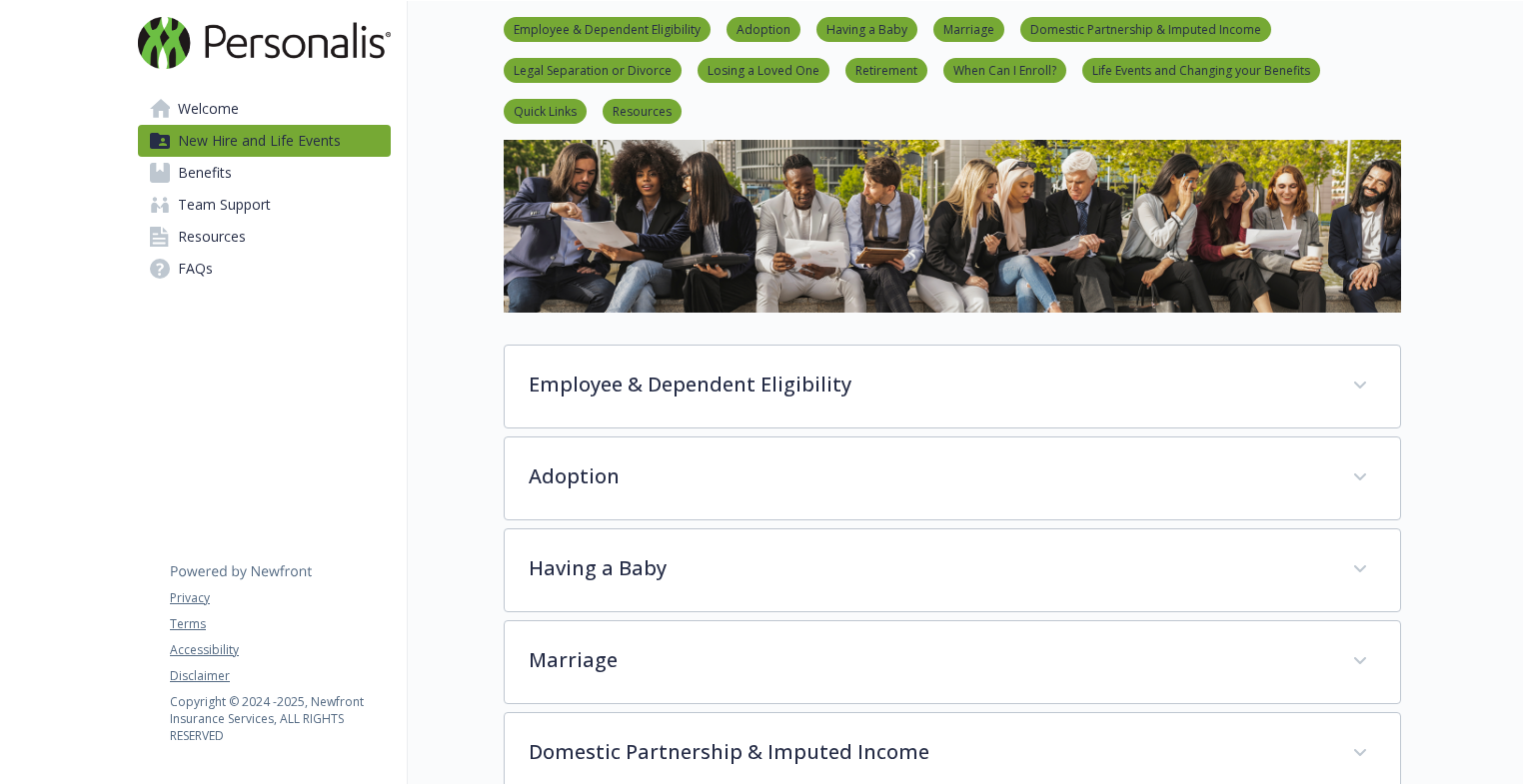 scroll, scrollTop: 0, scrollLeft: 0, axis: both 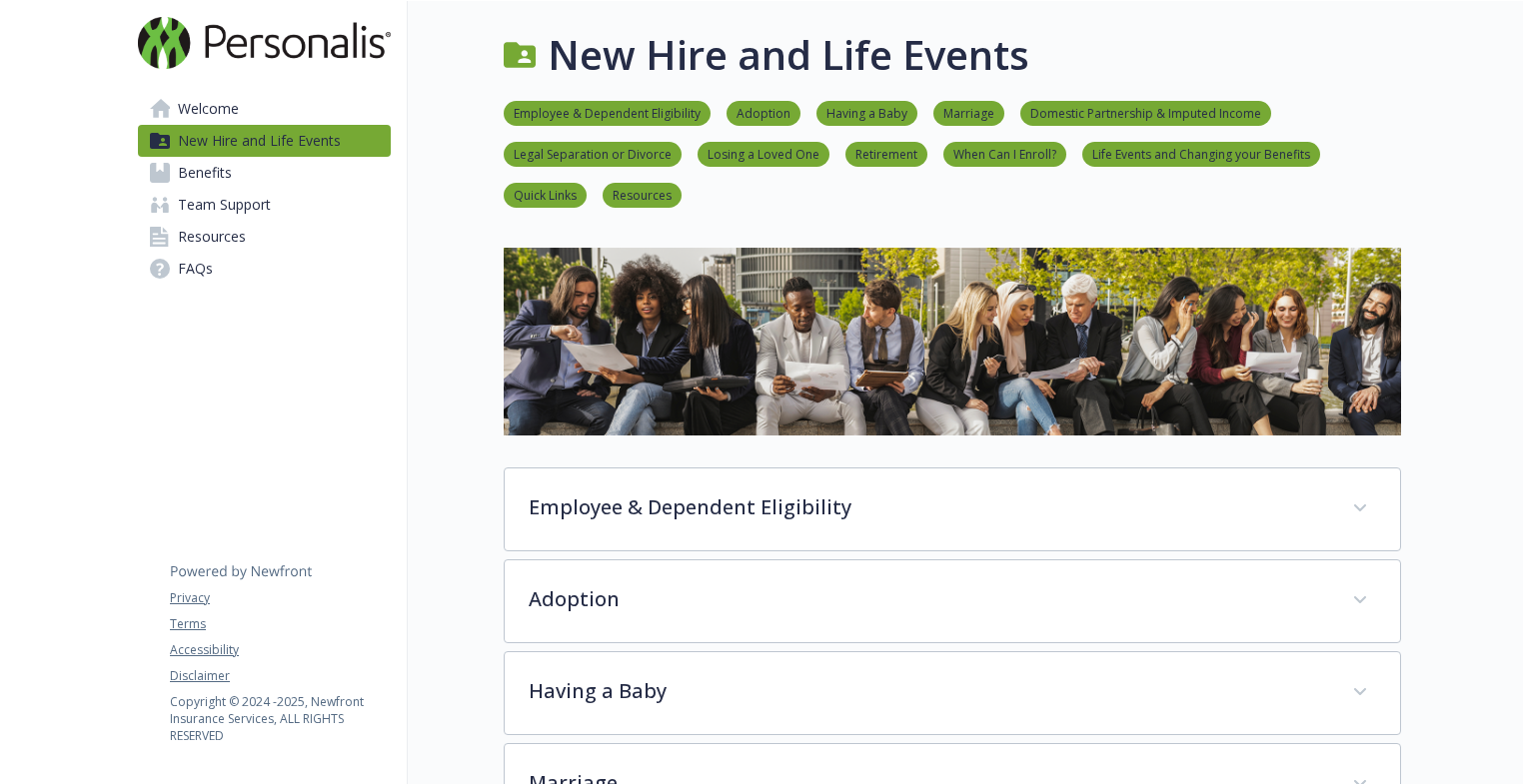 drag, startPoint x: 691, startPoint y: 538, endPoint x: 469, endPoint y: 480, distance: 229.45152 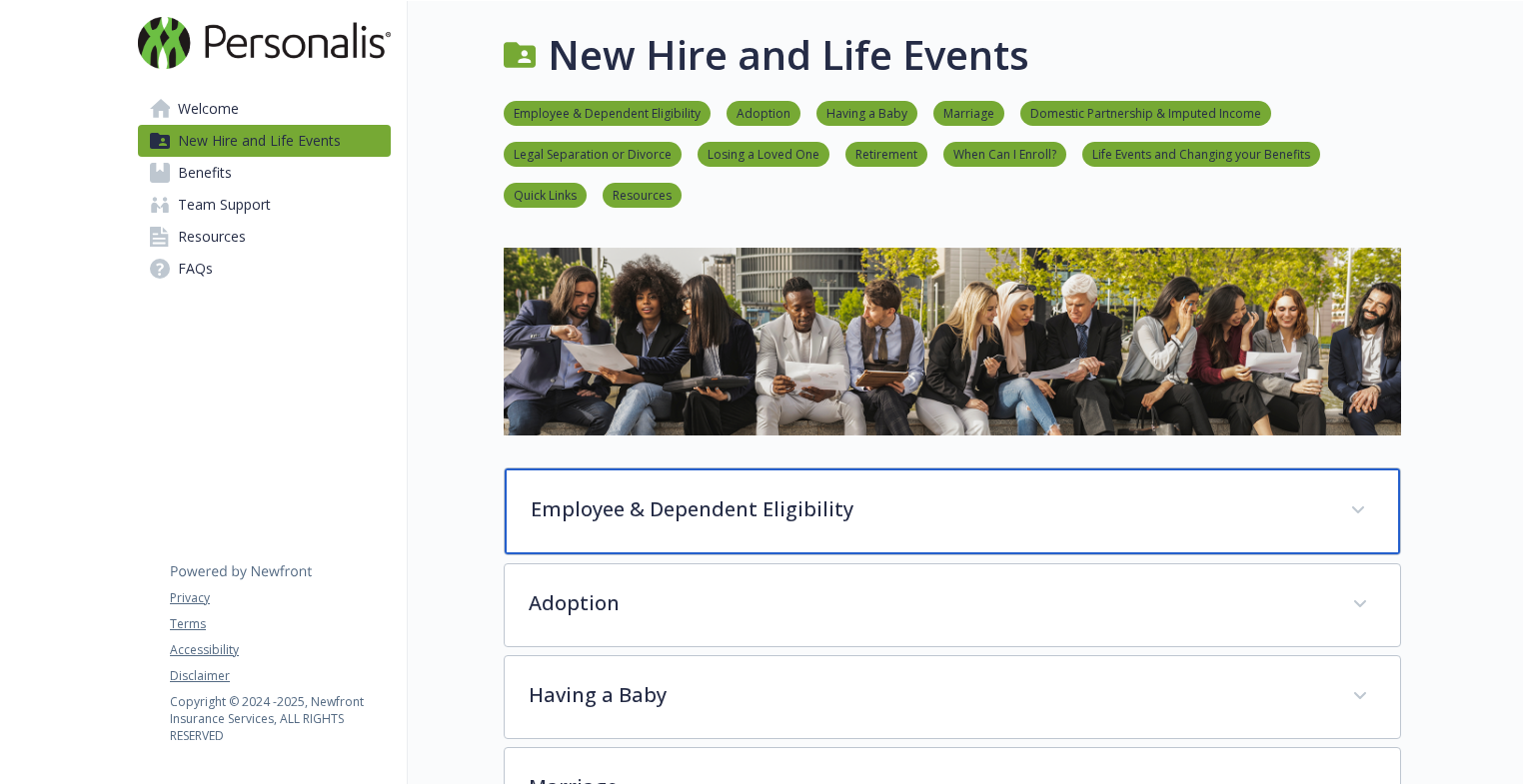 click on "Employee & Dependent Eligibility" at bounding box center (928, 509) 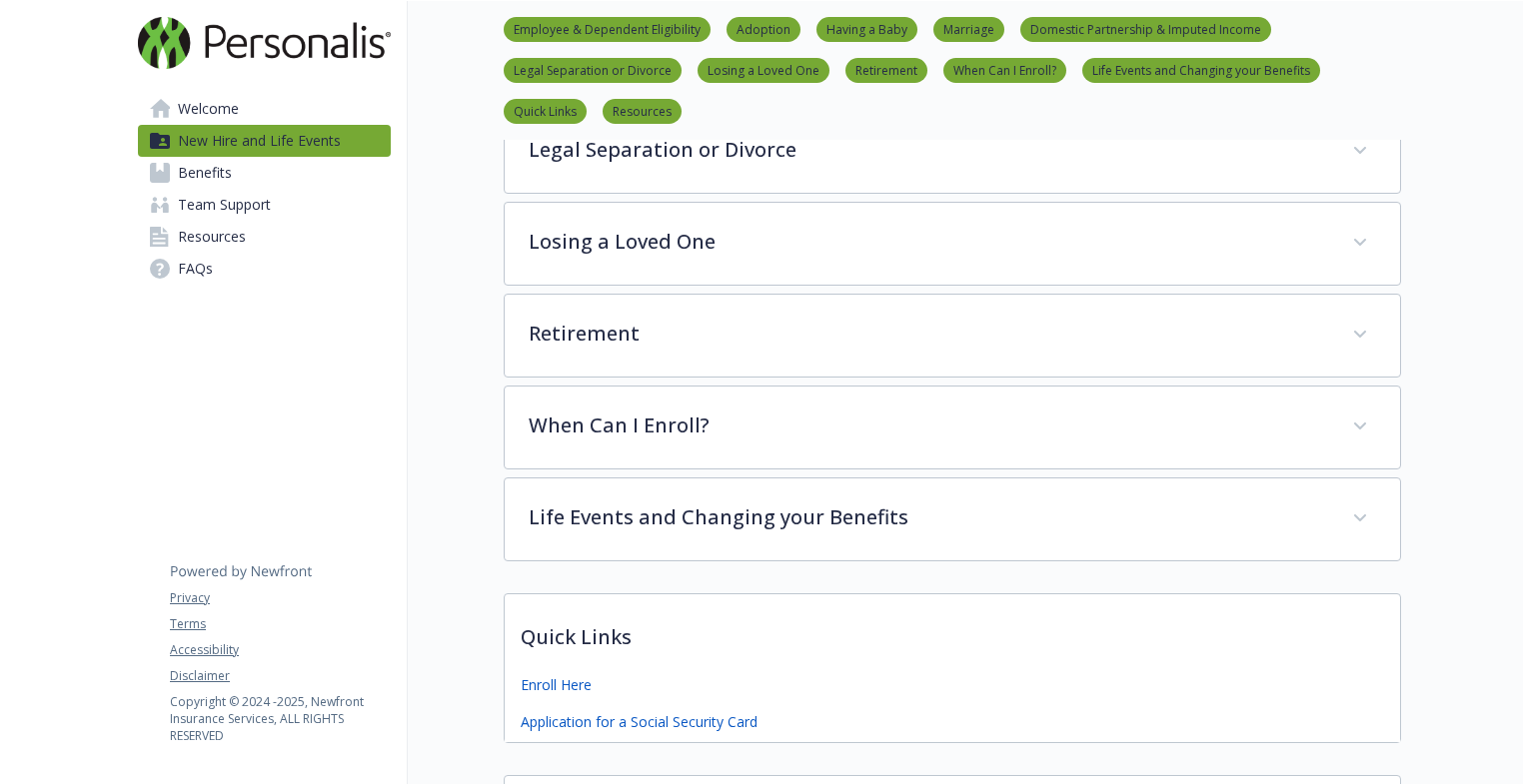 scroll, scrollTop: 1938, scrollLeft: 2, axis: both 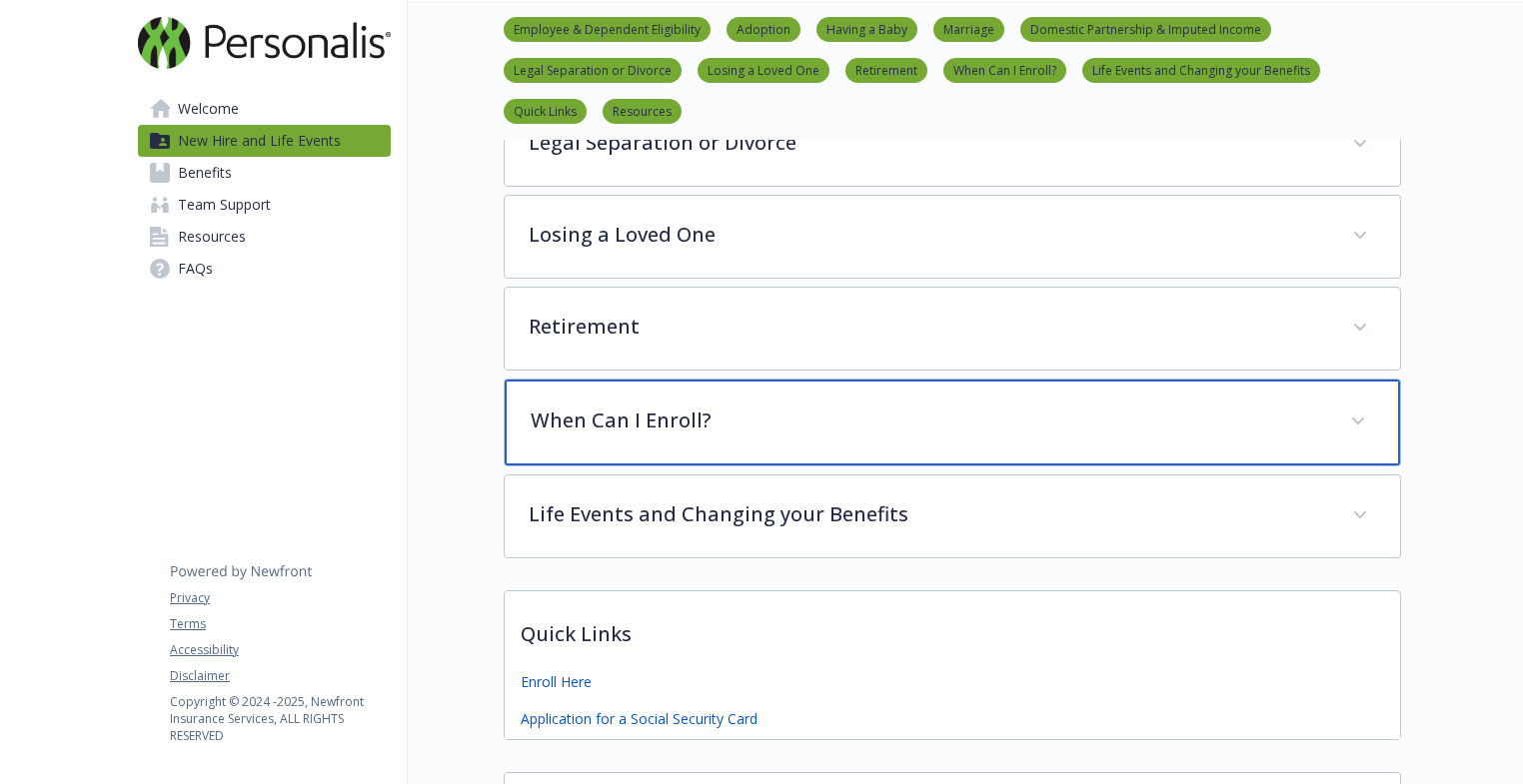 click on "When Can I Enroll?" at bounding box center (928, 420) 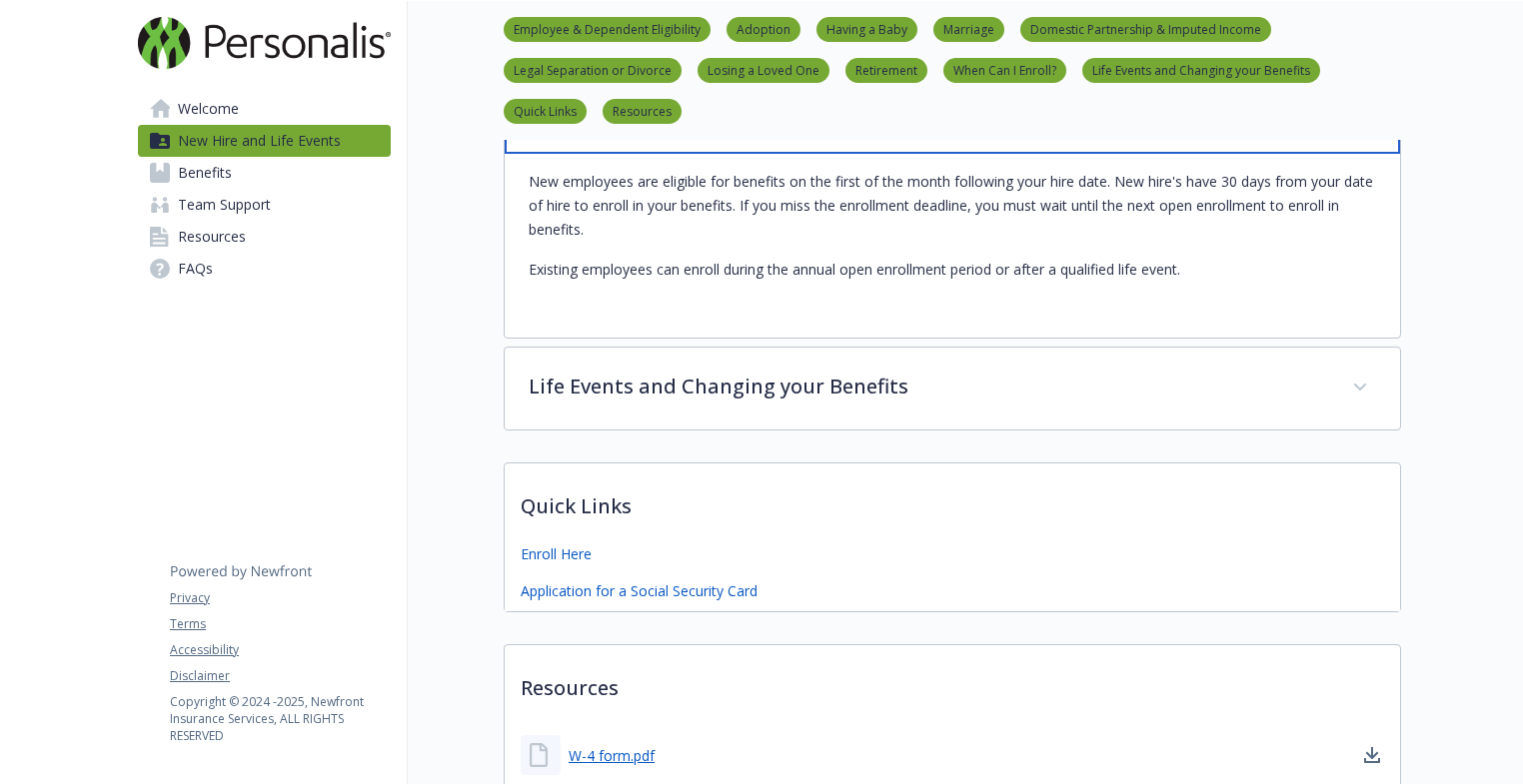 scroll, scrollTop: 2061, scrollLeft: 2, axis: both 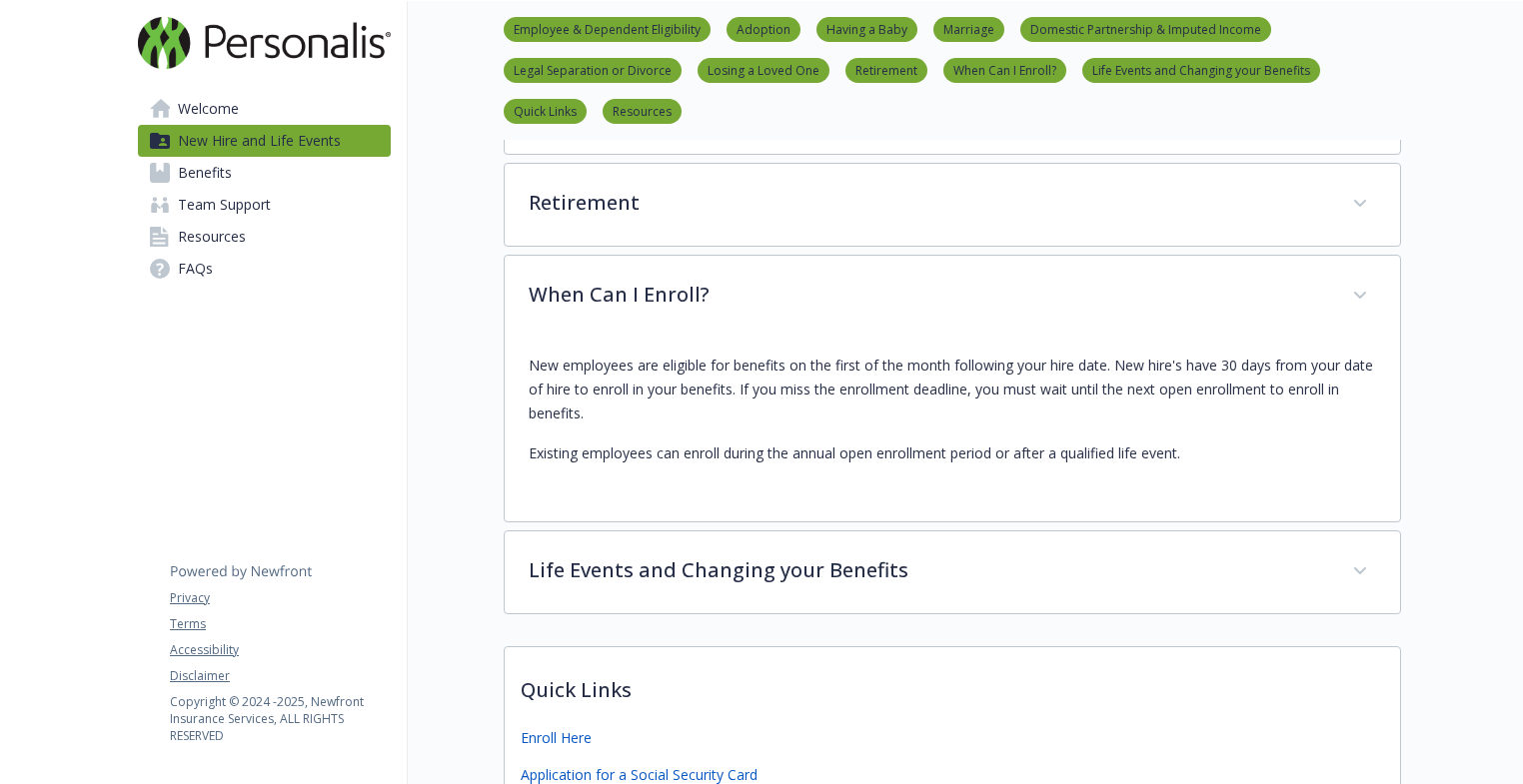 click on "Benefits" at bounding box center (205, 173) 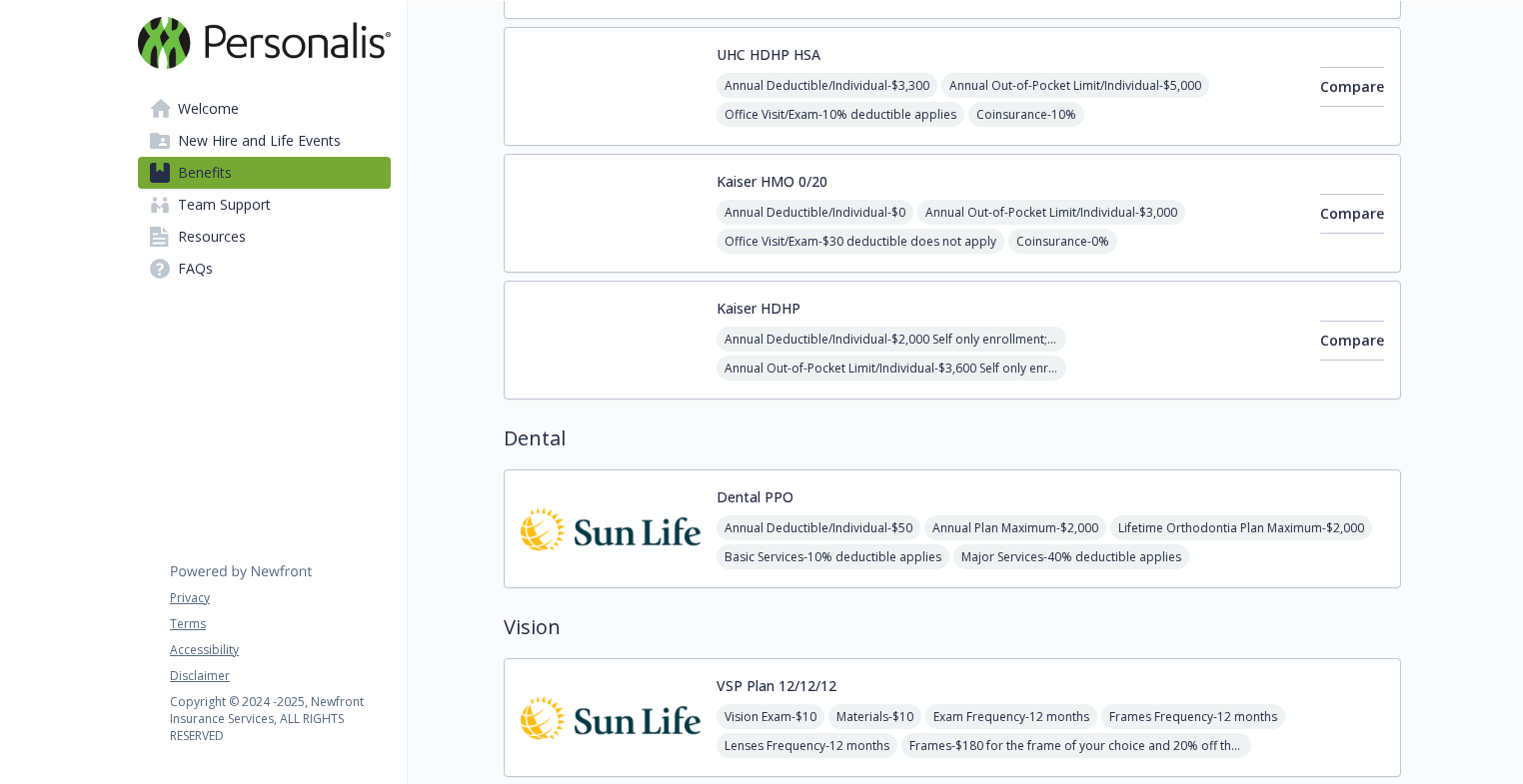 scroll, scrollTop: 0, scrollLeft: 2, axis: horizontal 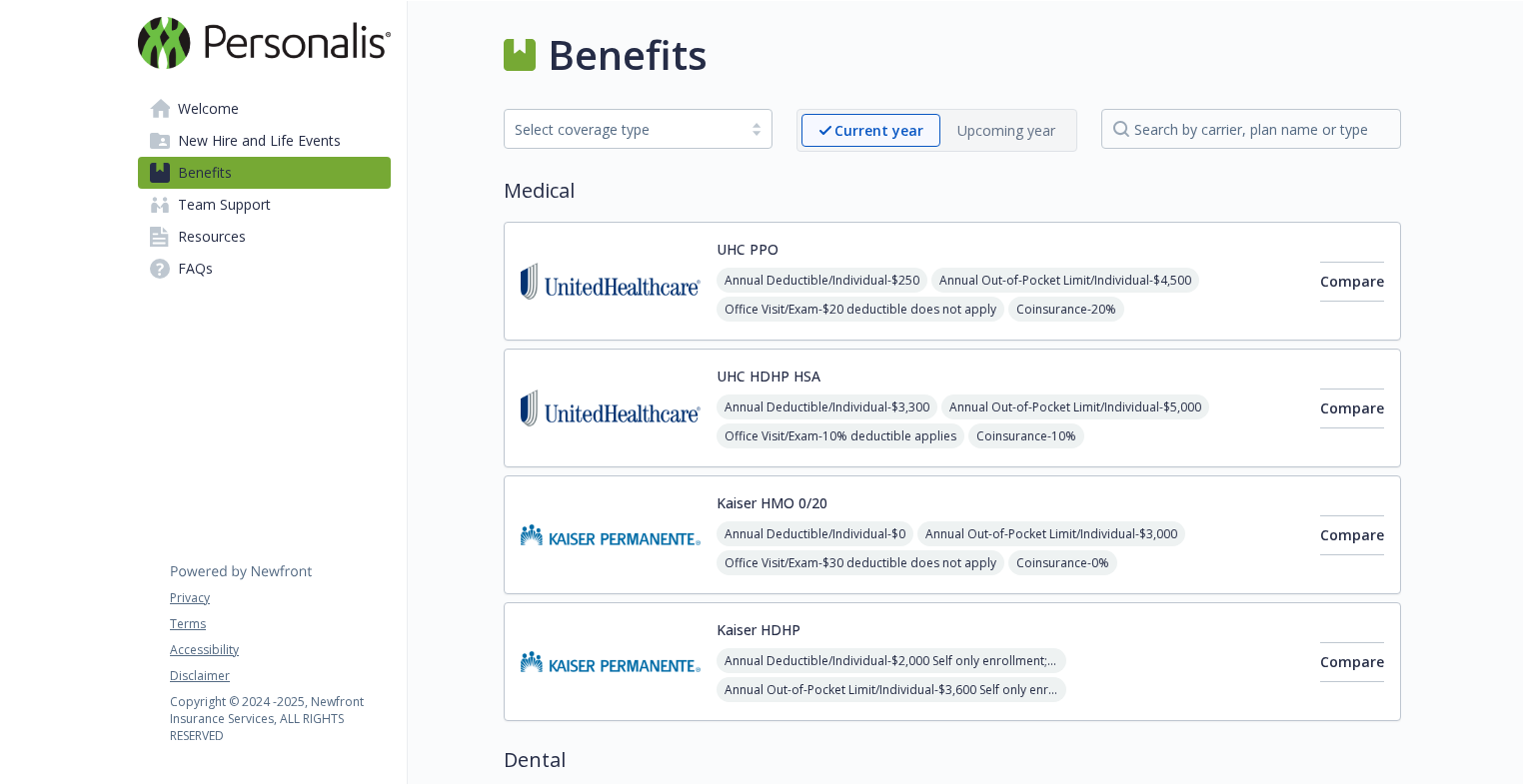 click on "Resources" at bounding box center (212, 237) 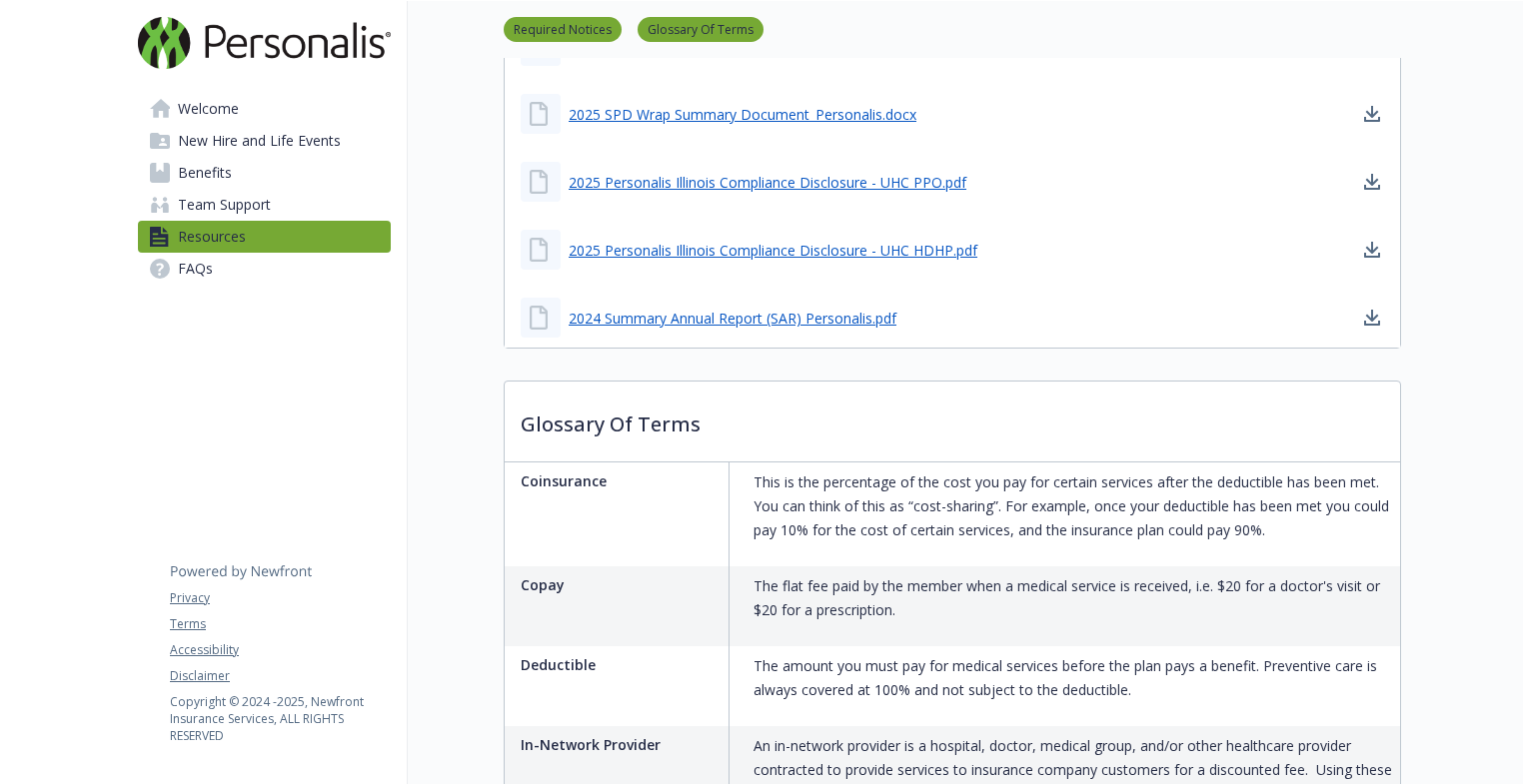 scroll, scrollTop: 1437, scrollLeft: 2, axis: both 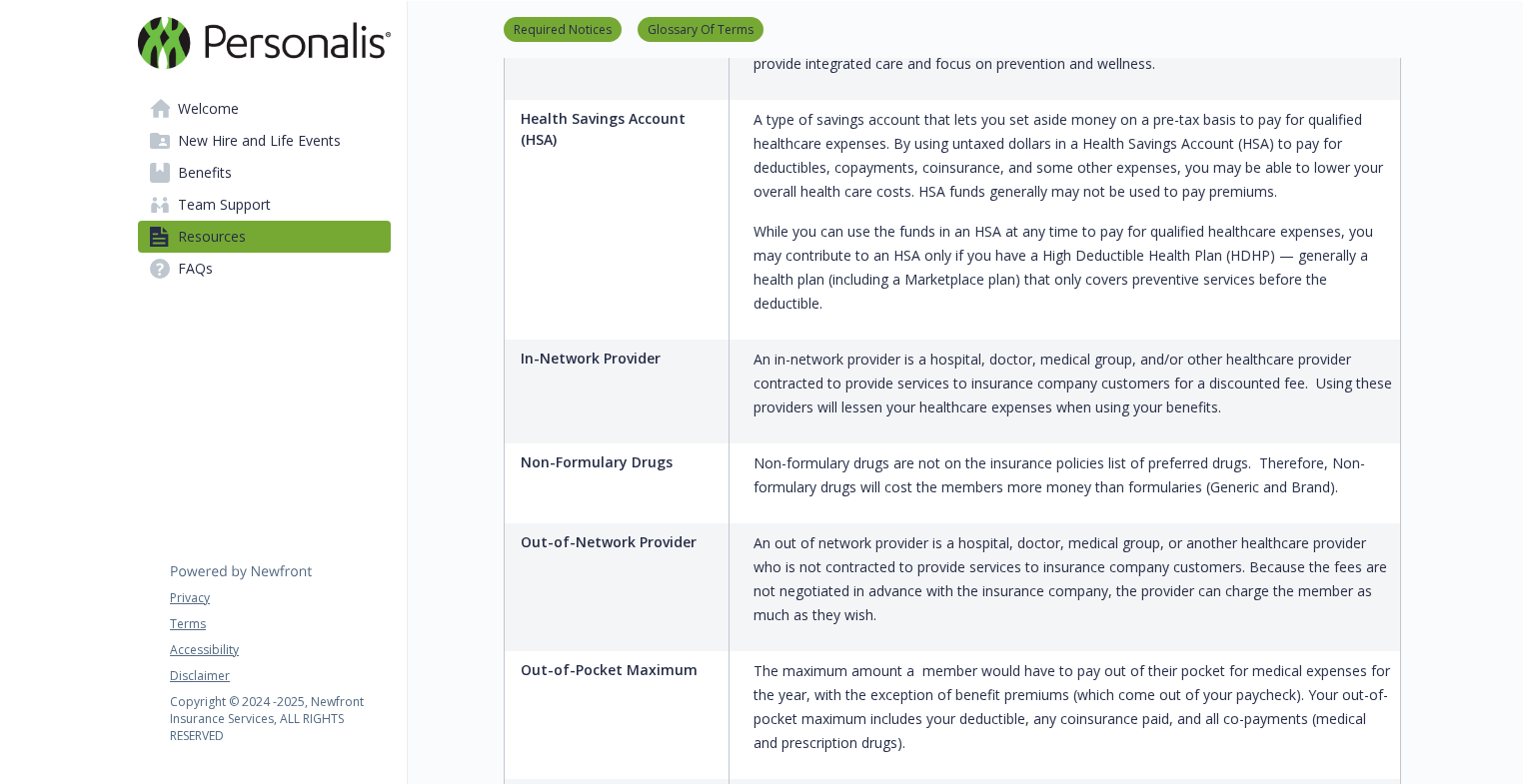 click on "FAQs" at bounding box center [195, 269] 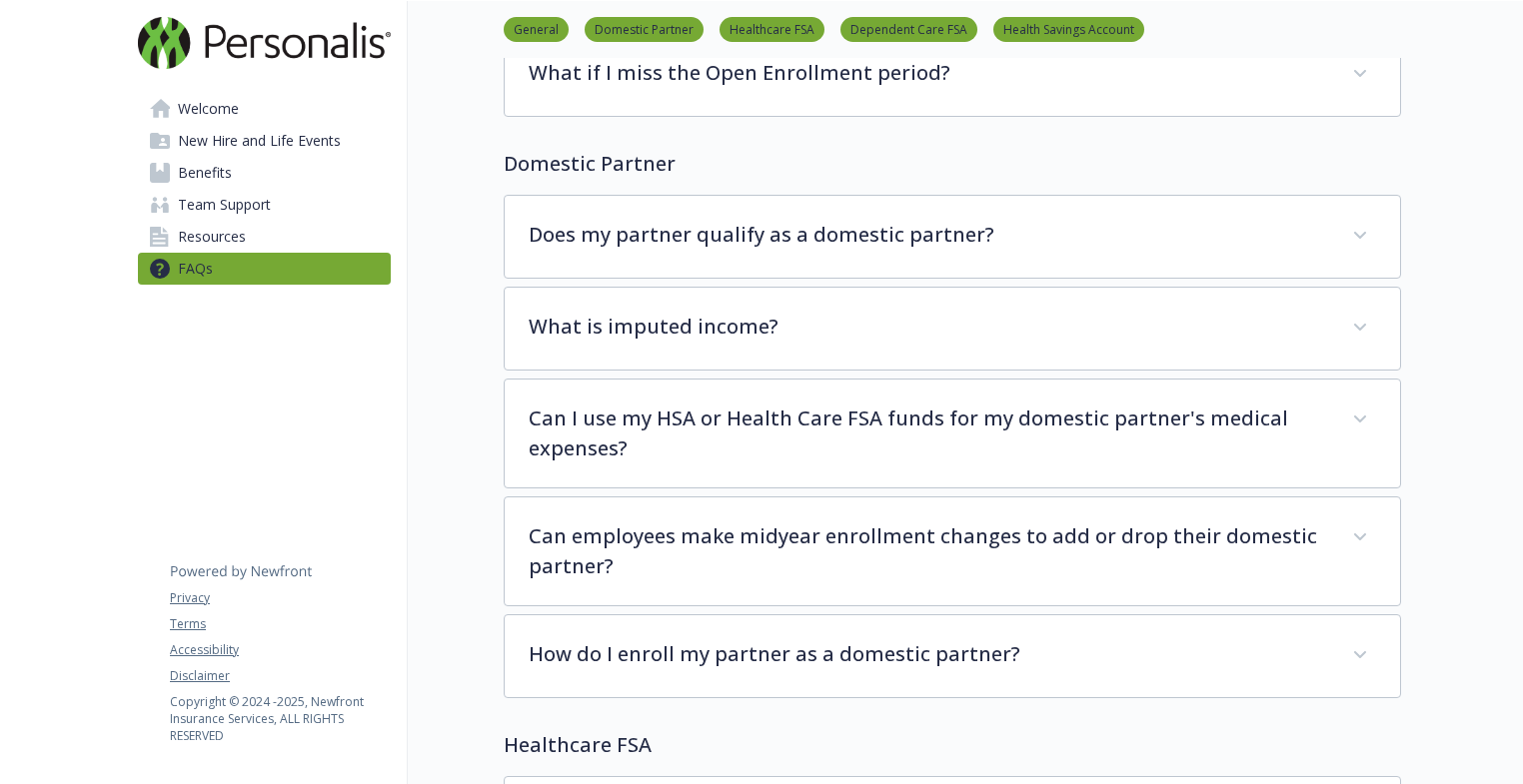 scroll, scrollTop: 0, scrollLeft: 2, axis: horizontal 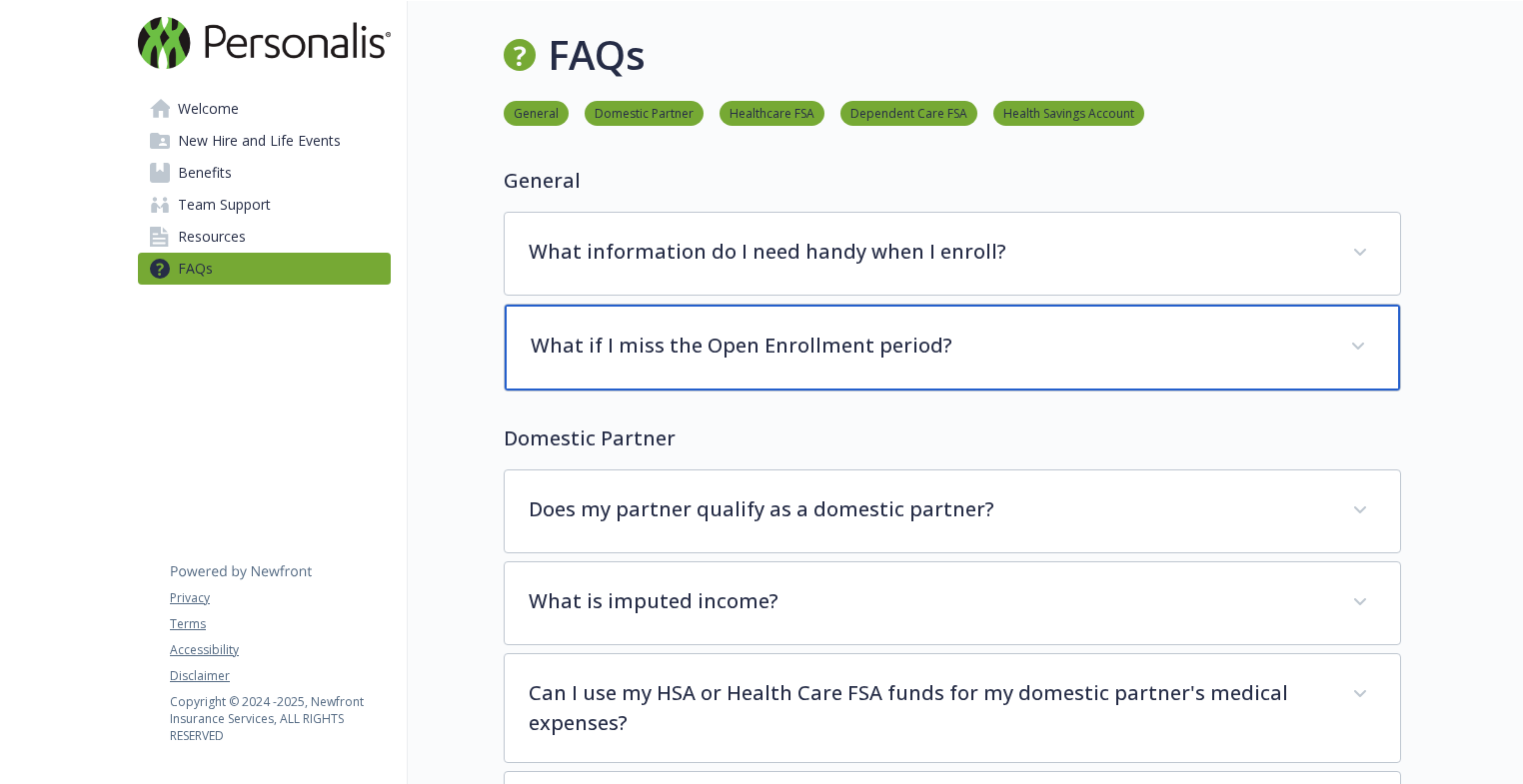 click on "What if I miss the Open Enrollment period?" at bounding box center [928, 346] 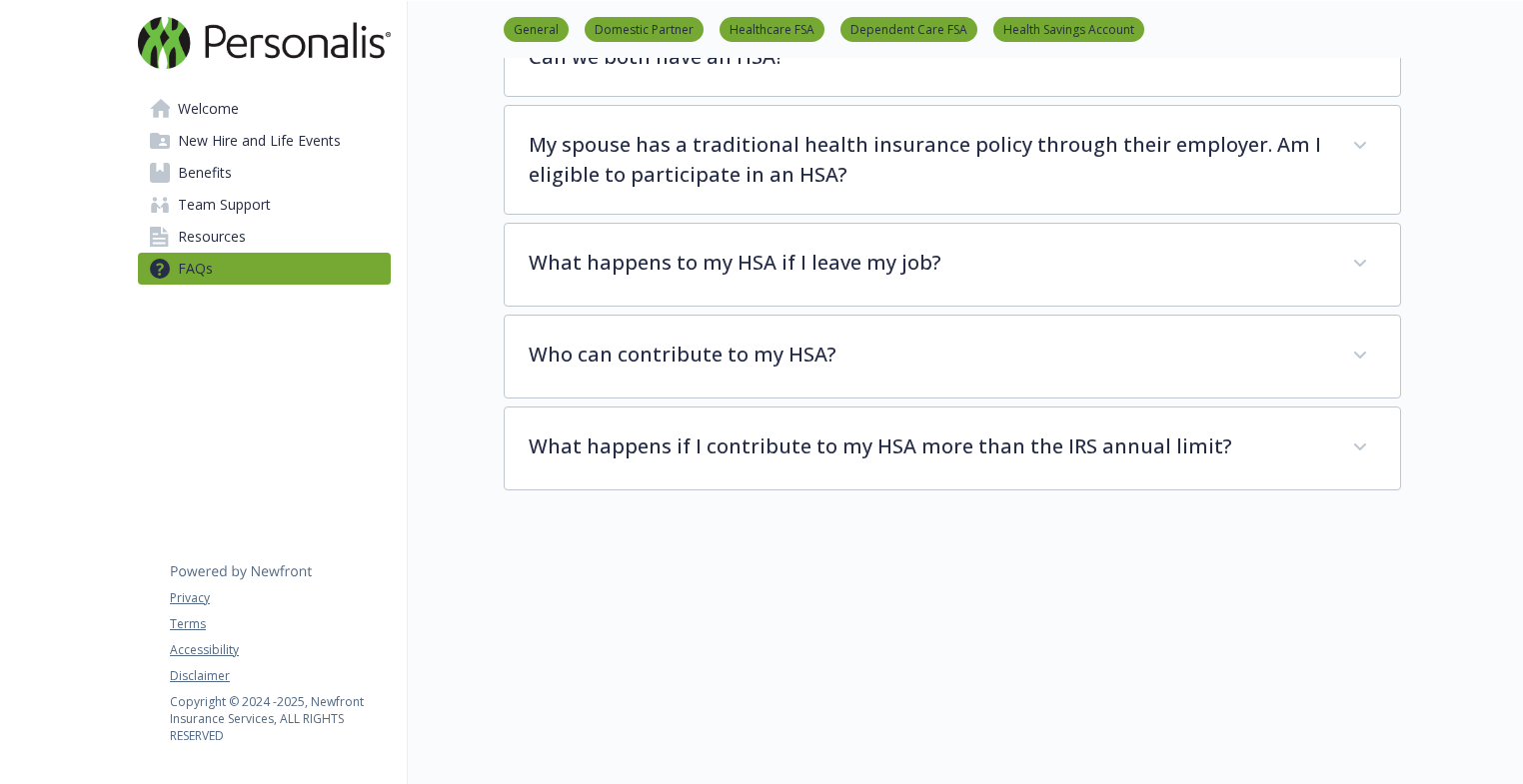 scroll, scrollTop: 3874, scrollLeft: 2, axis: both 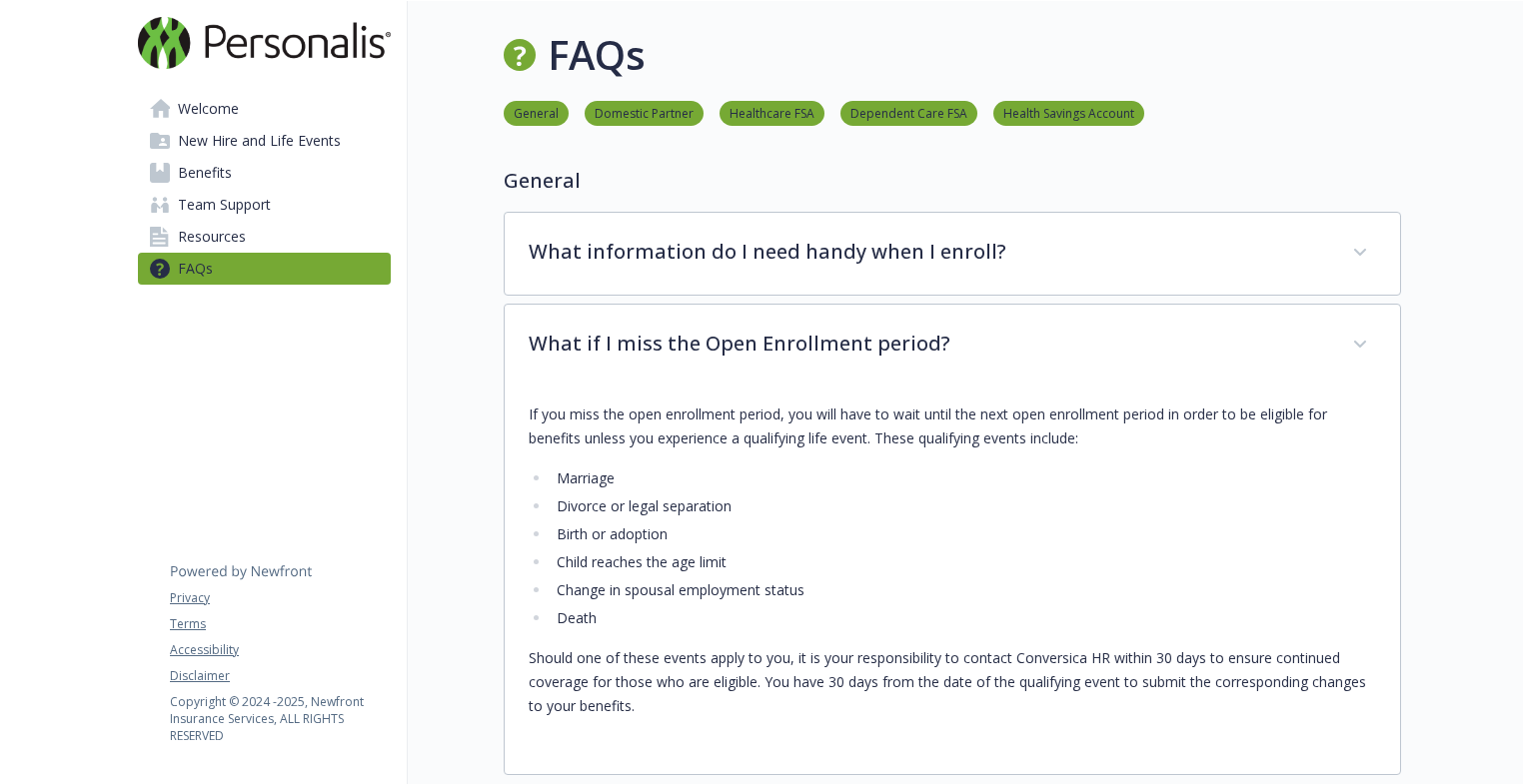 click on "Resources" at bounding box center [264, 237] 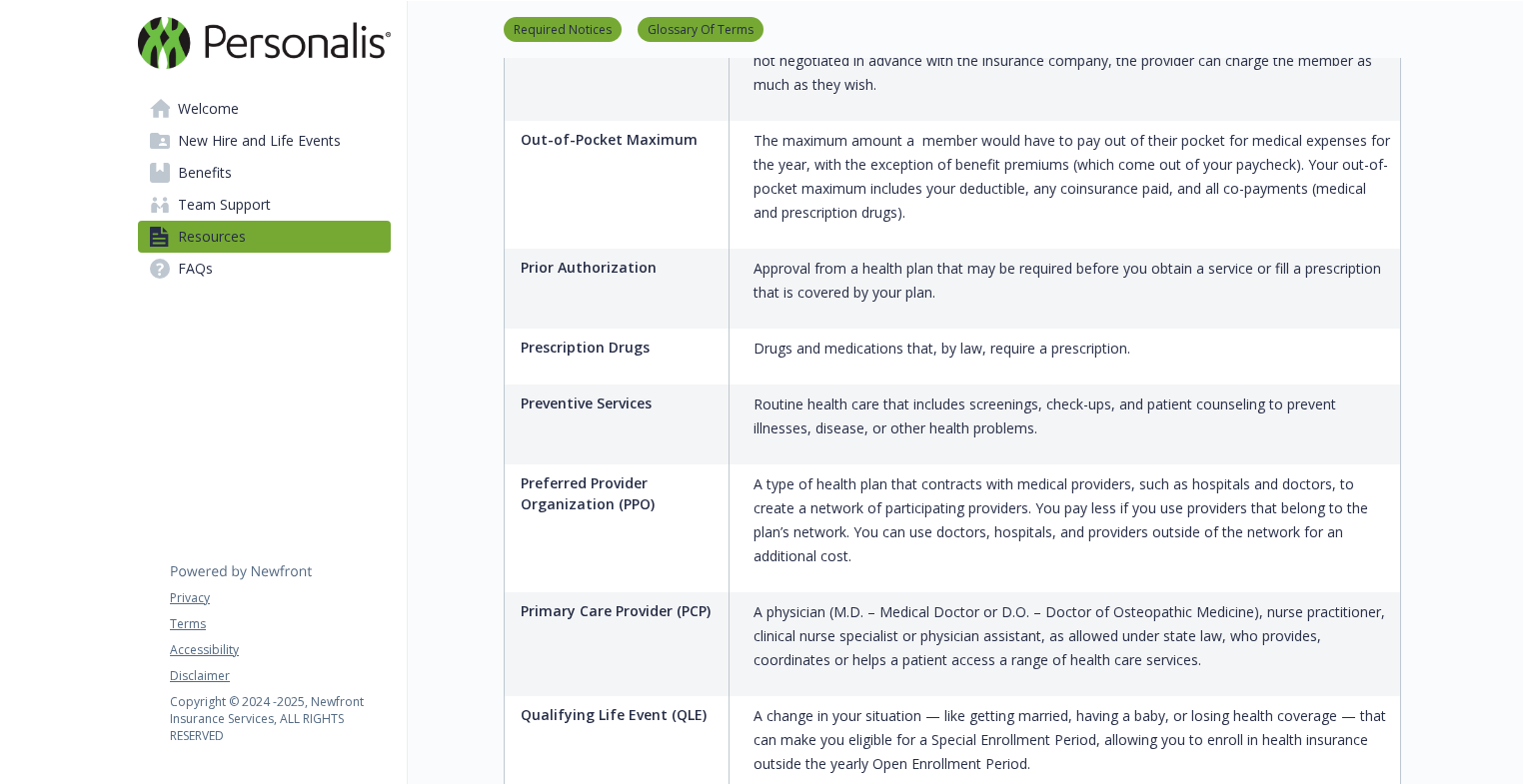 scroll, scrollTop: 4300, scrollLeft: 2, axis: both 